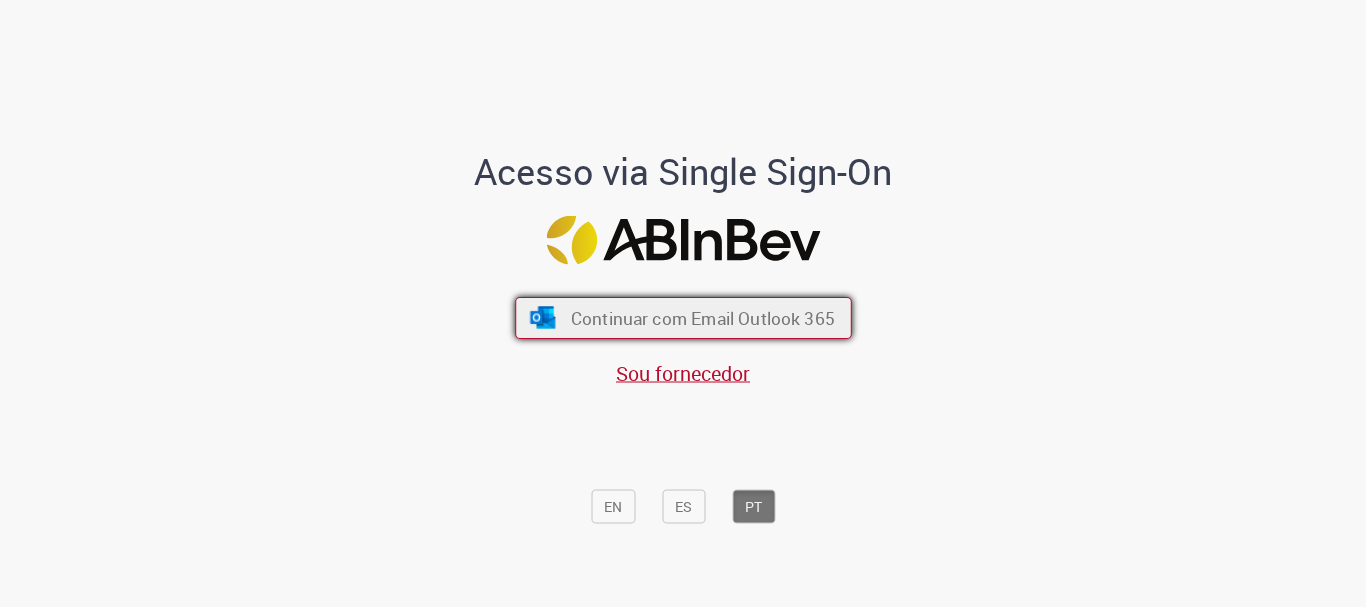 click on "Continuar com Email Outlook 365" at bounding box center [683, 318] 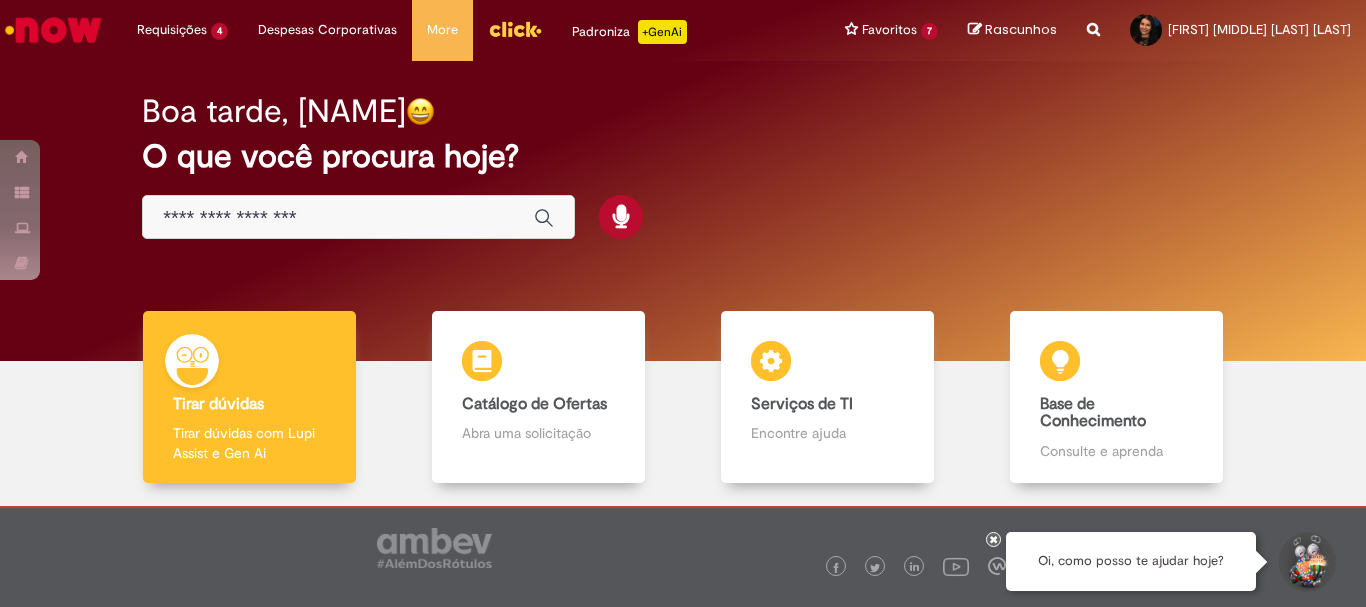 scroll, scrollTop: 0, scrollLeft: 0, axis: both 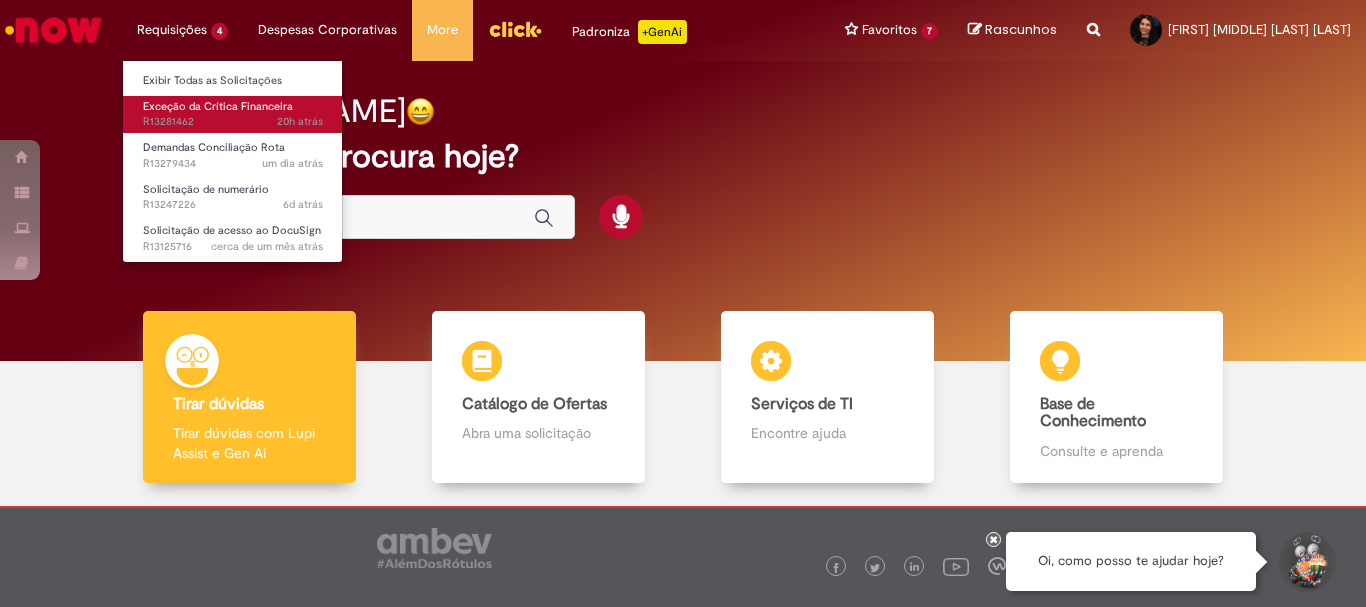 click on "Exceção da Crítica Financeira" at bounding box center (218, 106) 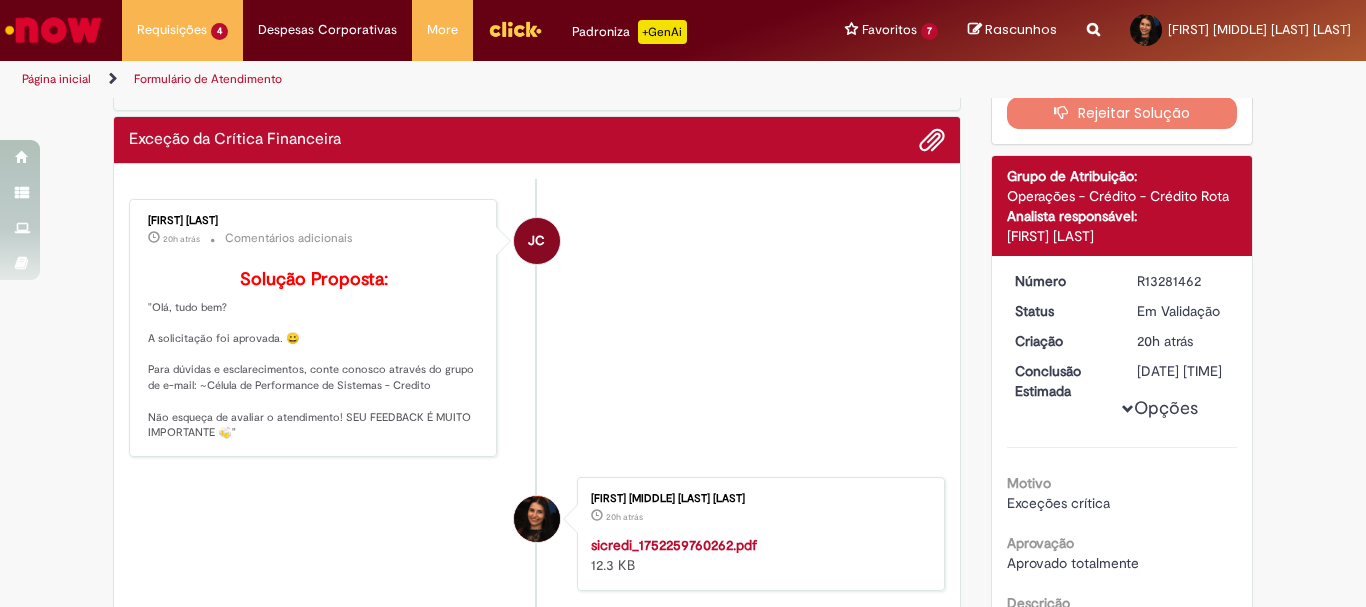 scroll, scrollTop: 0, scrollLeft: 0, axis: both 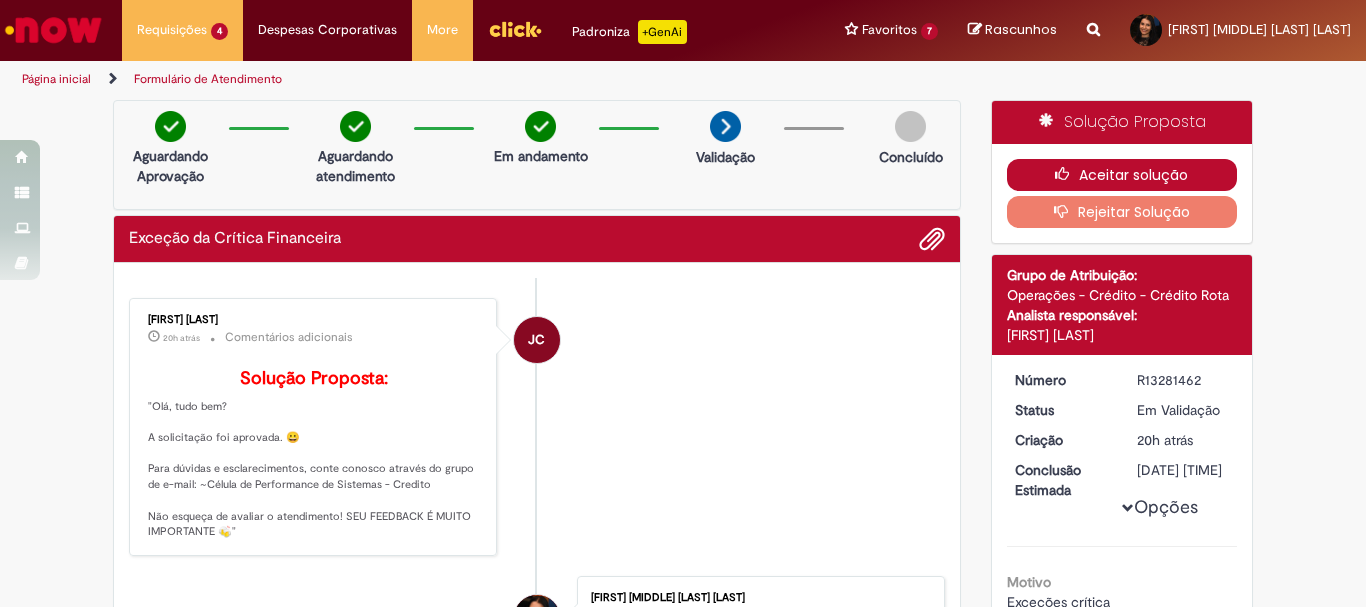 click on "Aceitar solução" at bounding box center [1122, 175] 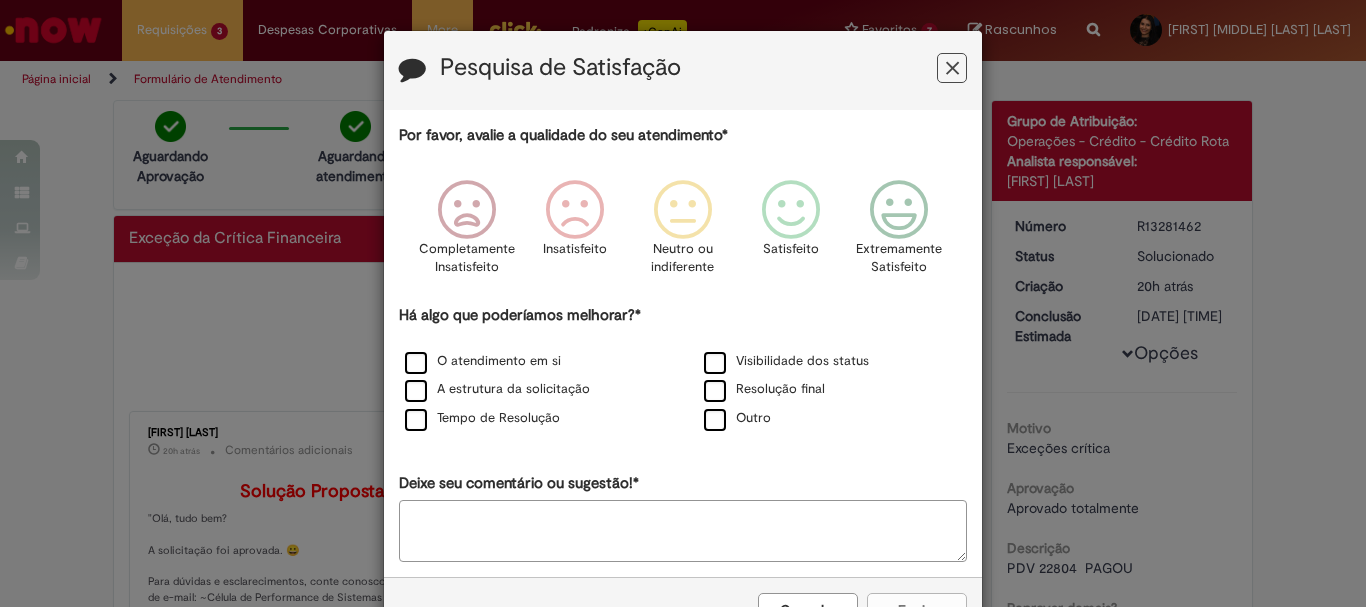 click at bounding box center [952, 68] 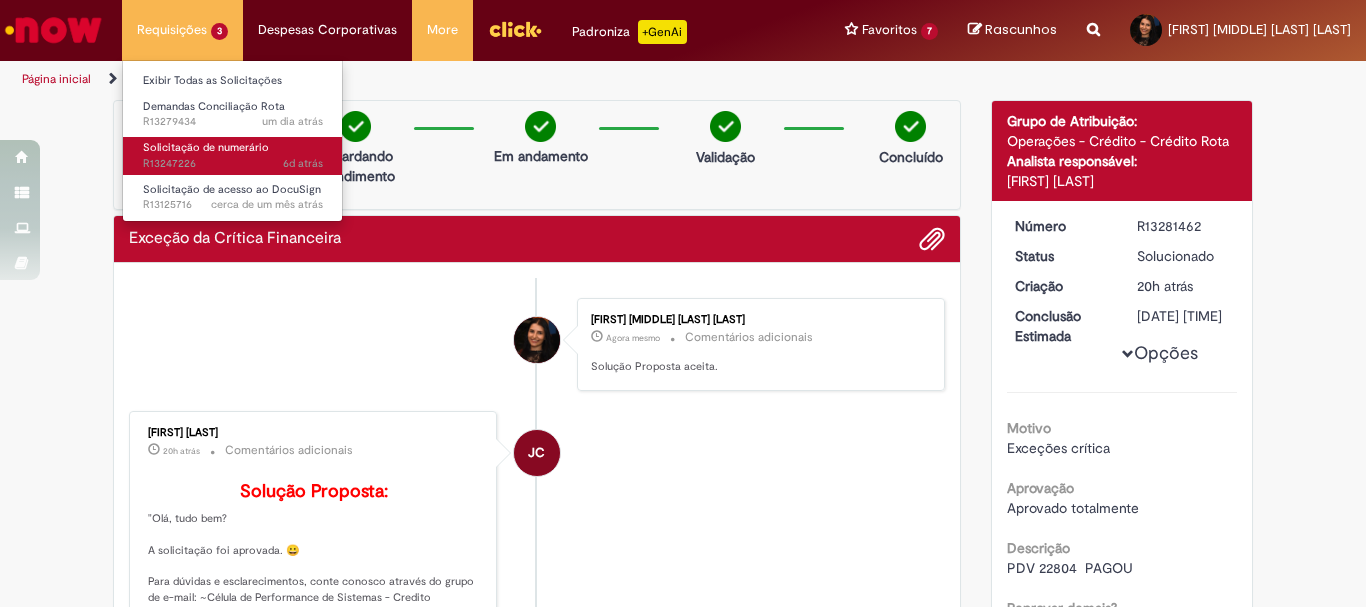 click on "Solicitação de numerário" at bounding box center [206, 147] 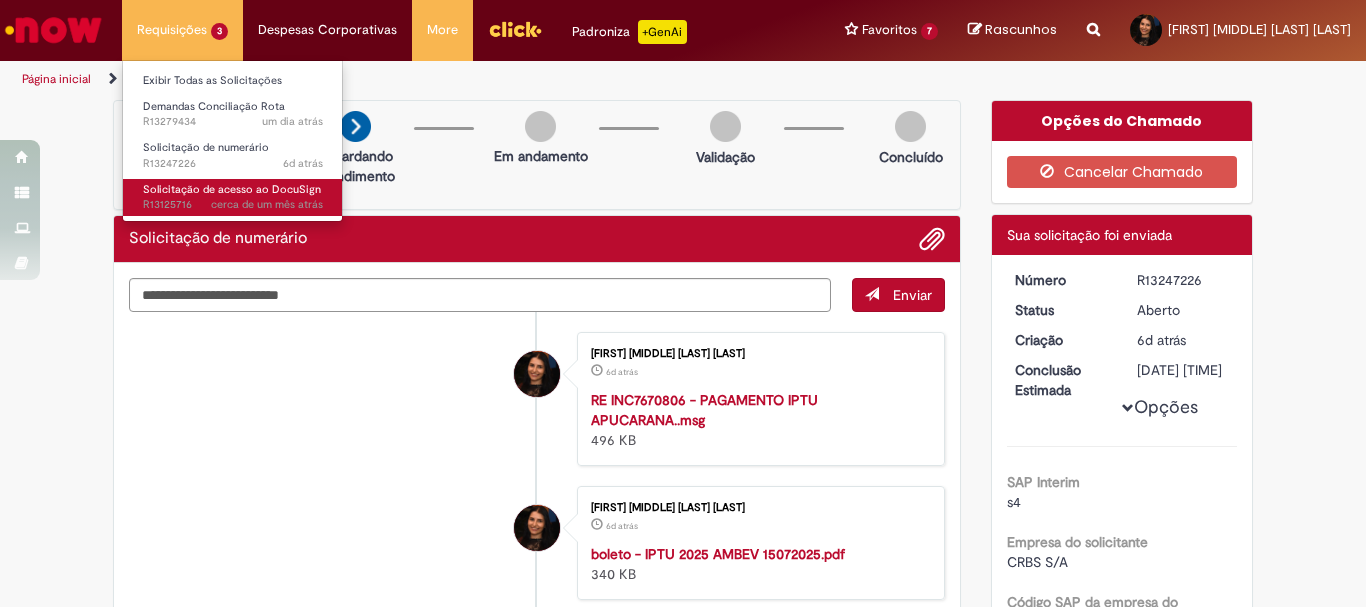 click on "cerca de um mês atrás cerca de um mês atrás  R13125716" at bounding box center [233, 205] 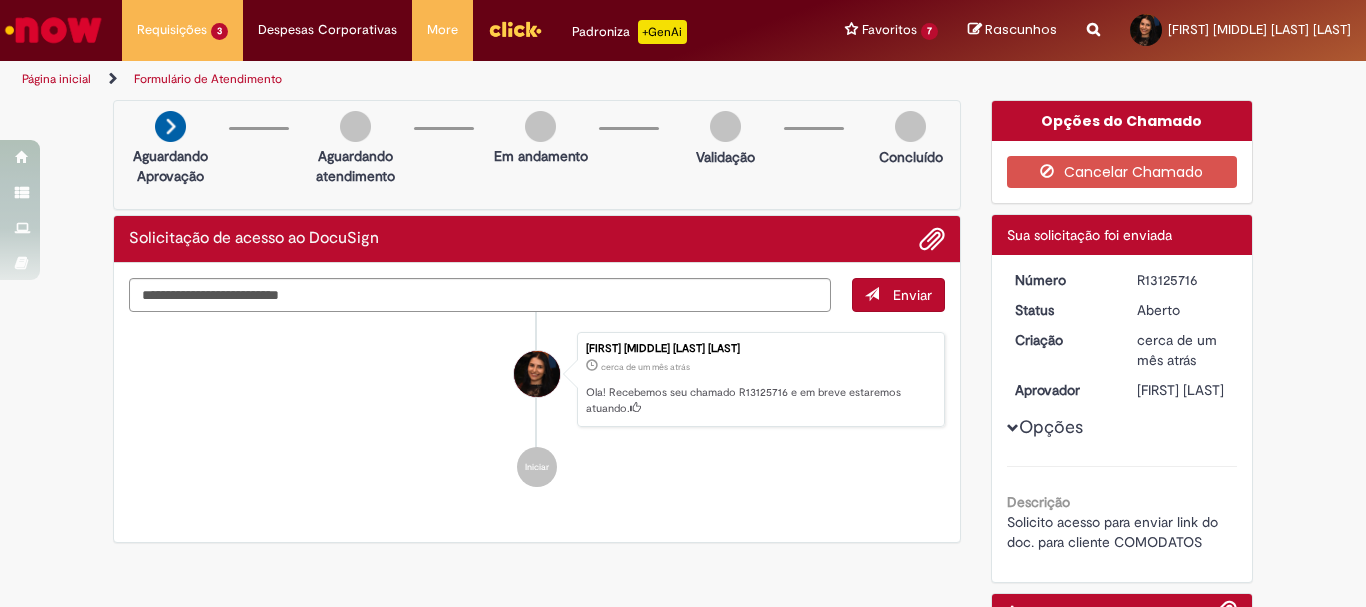 click at bounding box center [53, 30] 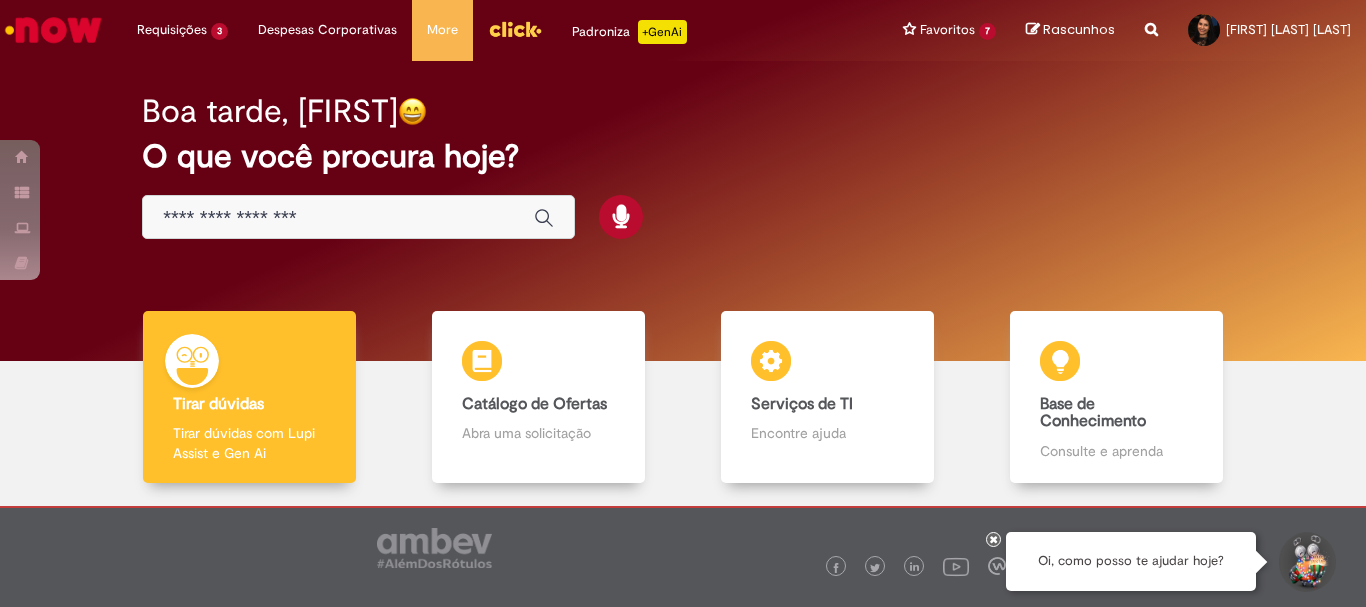 scroll, scrollTop: 0, scrollLeft: 0, axis: both 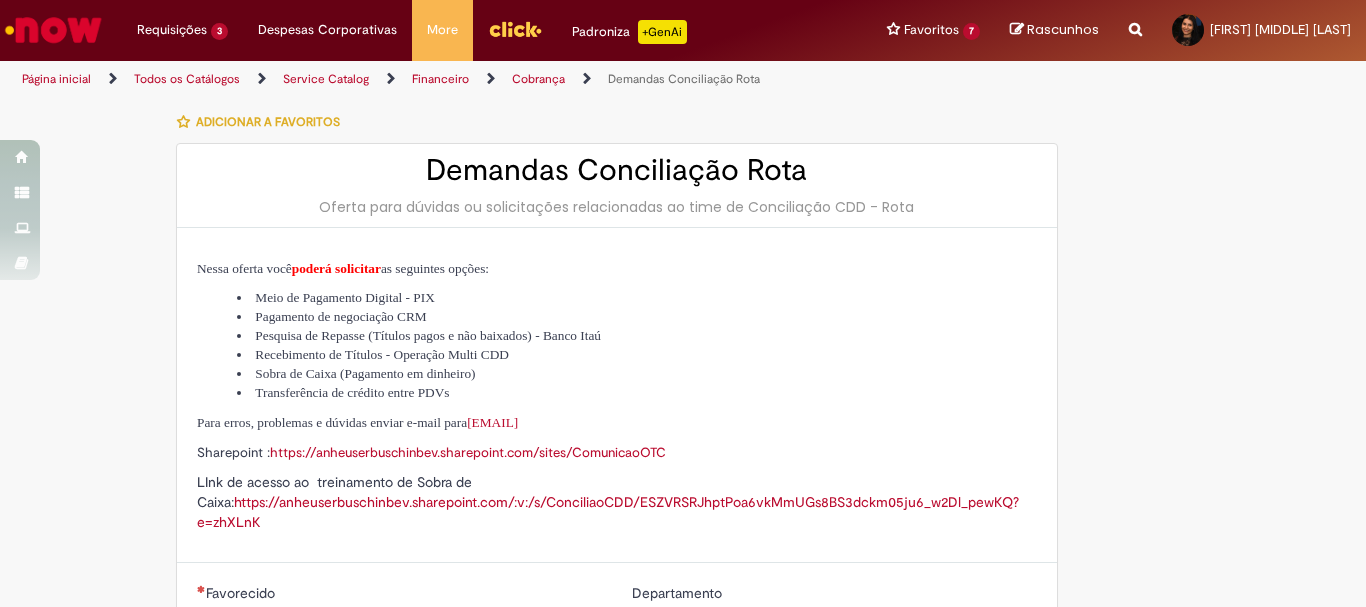 type on "********" 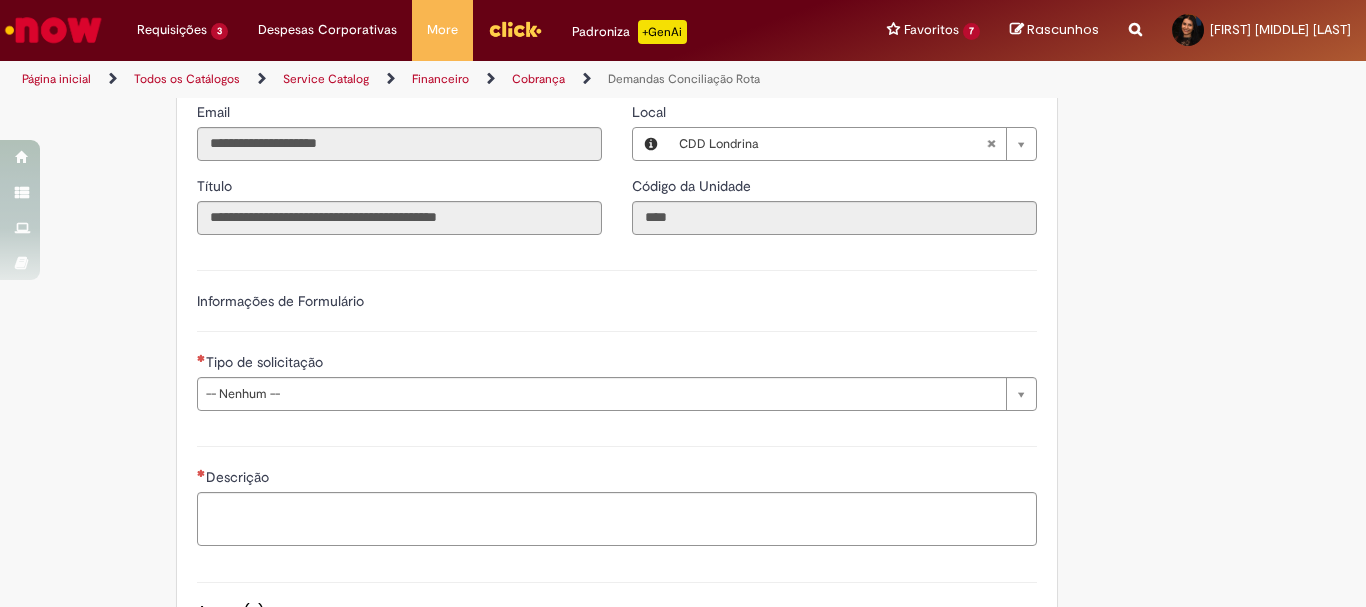 scroll, scrollTop: 622, scrollLeft: 0, axis: vertical 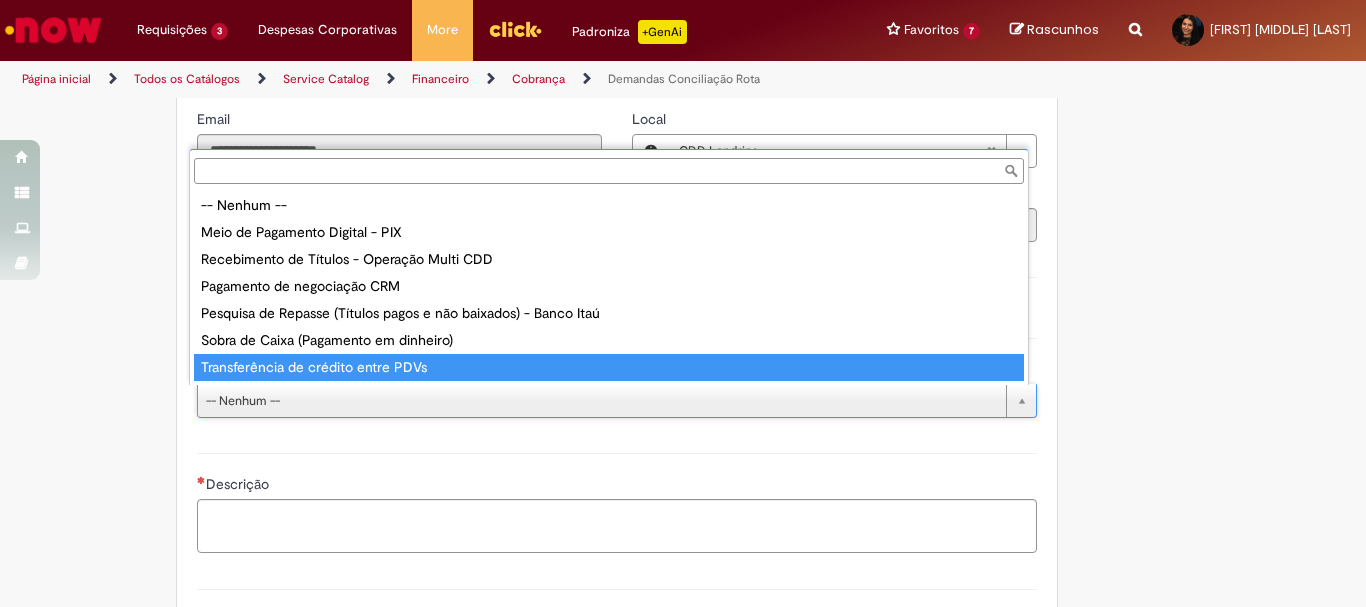 type on "**********" 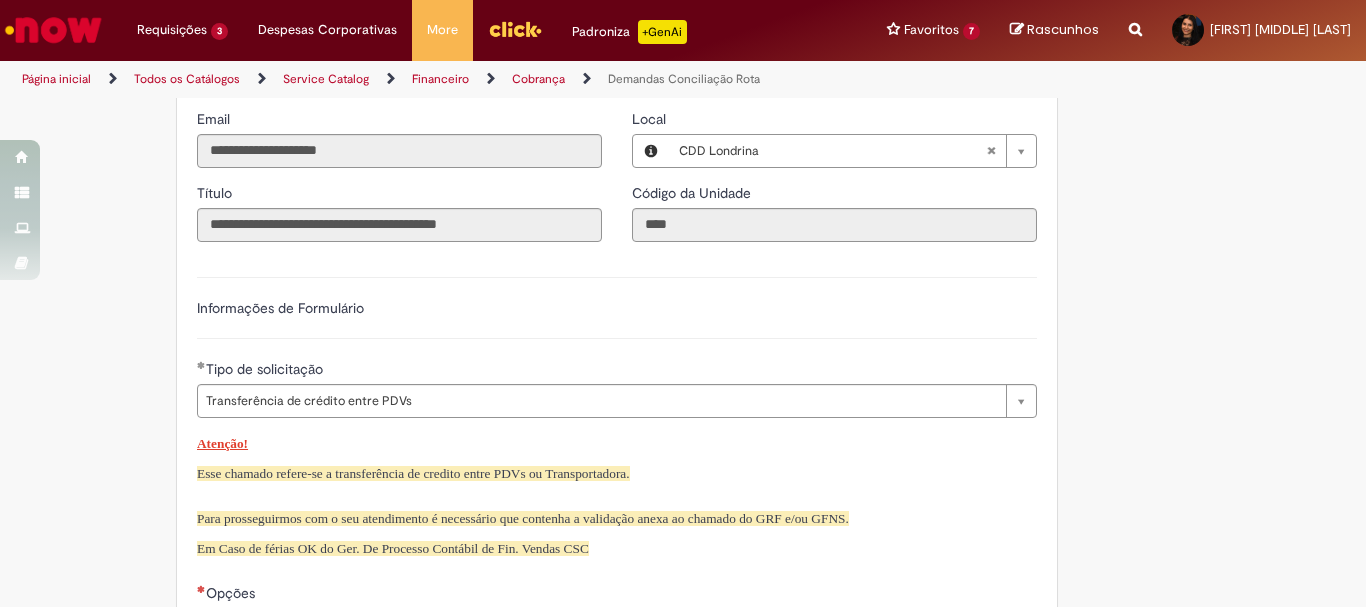 click on "Esse chamado refere-se a transferência de credito entre PDVs ou Transportadora." at bounding box center (413, 473) 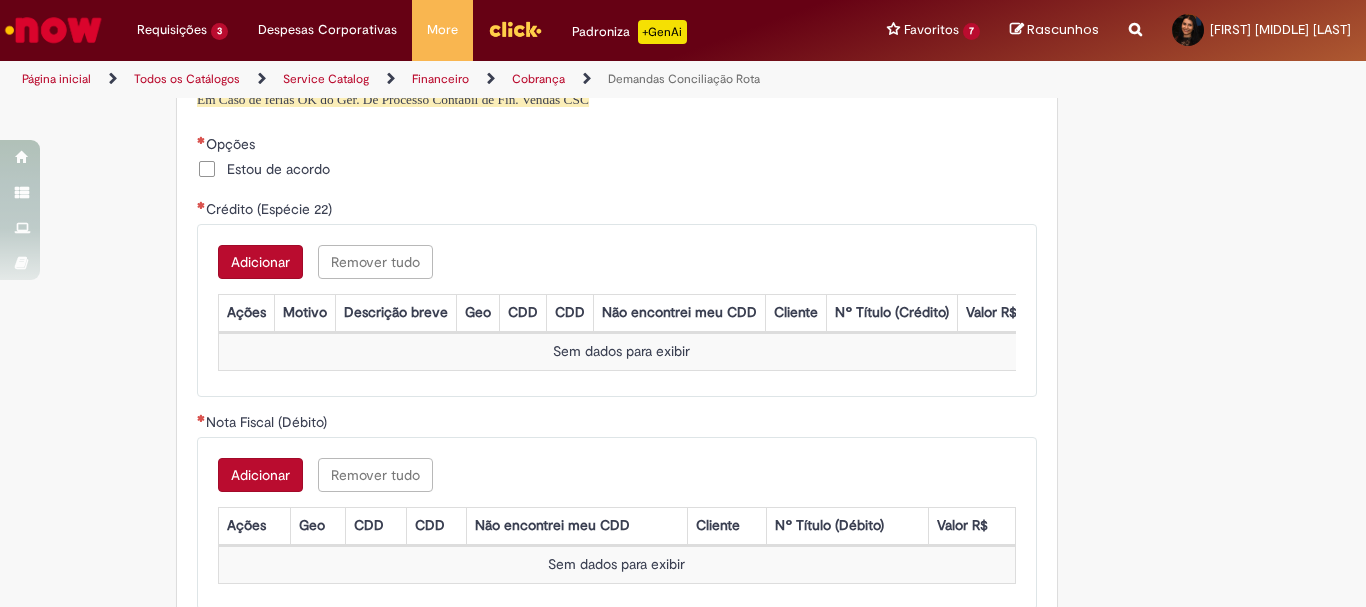 scroll, scrollTop: 1081, scrollLeft: 0, axis: vertical 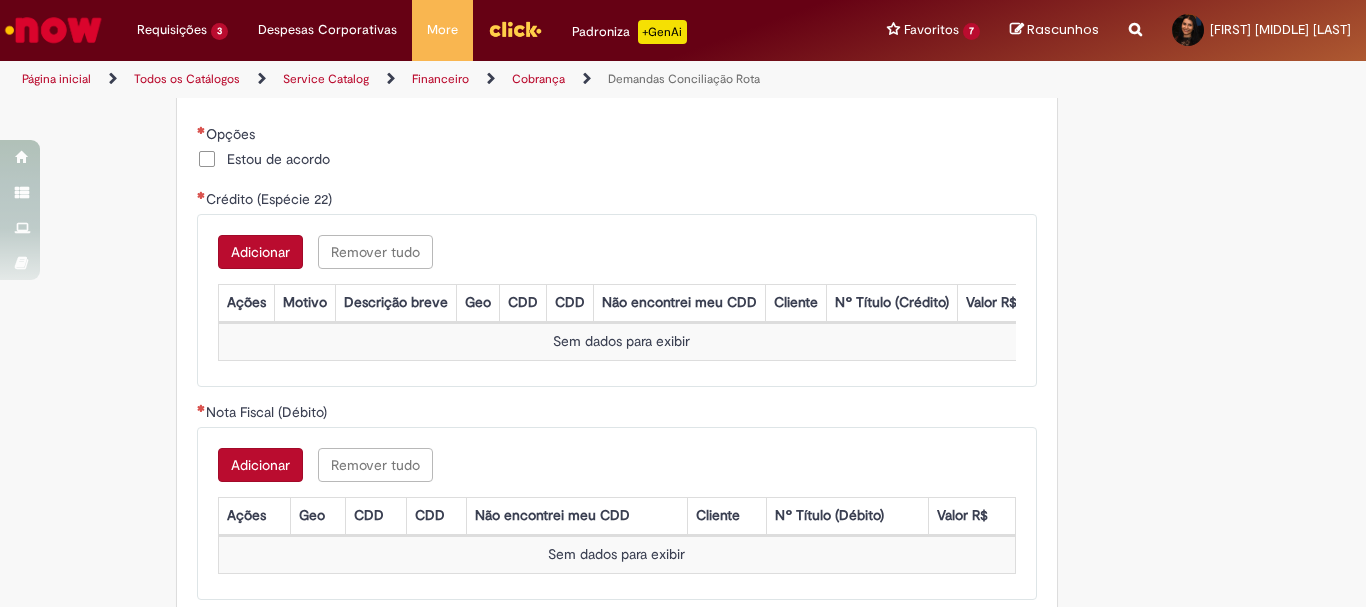 click on "Estou de acordo" at bounding box center [278, 159] 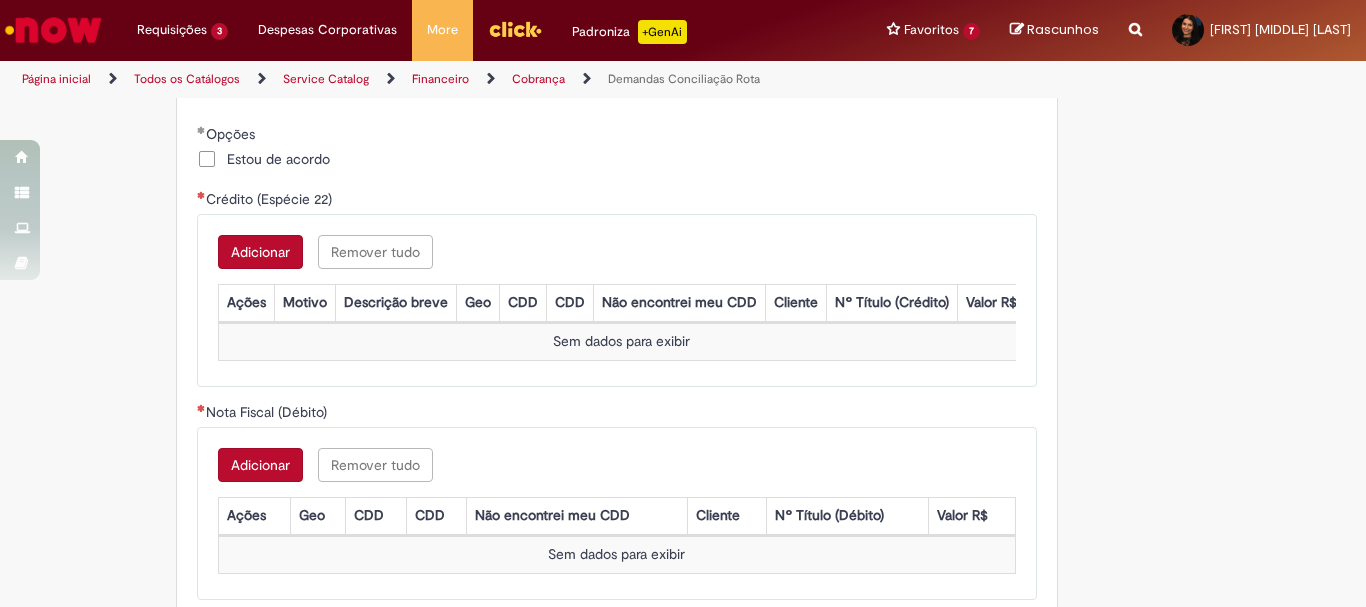 click on "Adicionar" at bounding box center (260, 252) 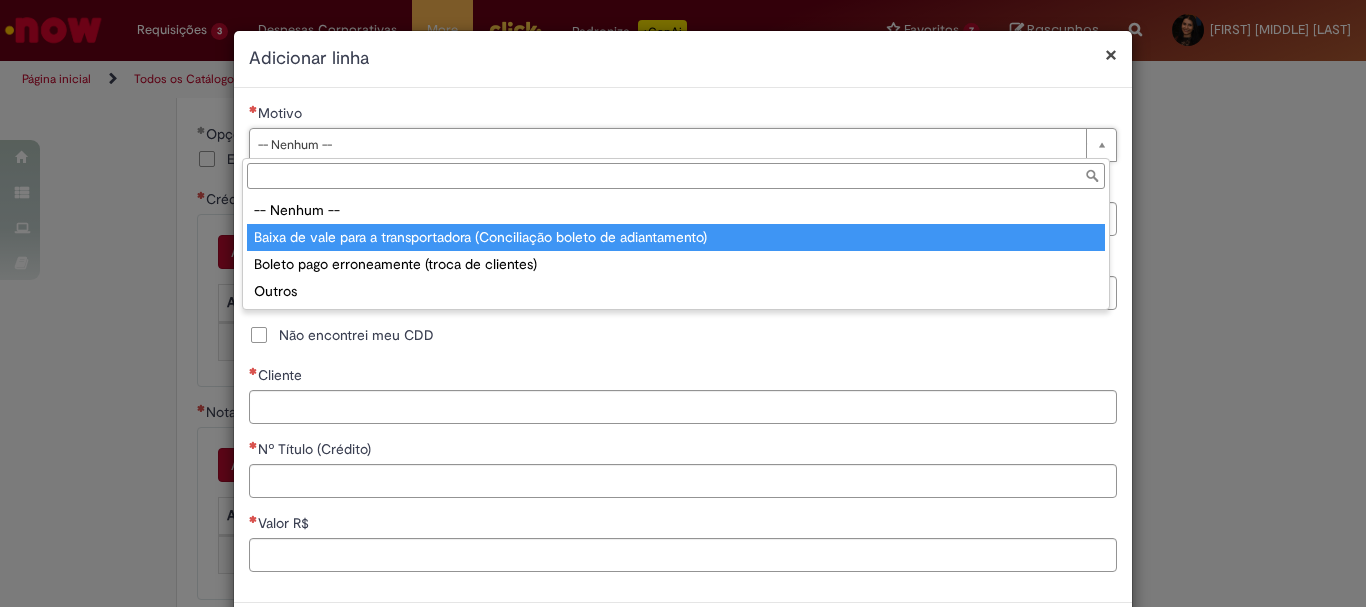 type on "**********" 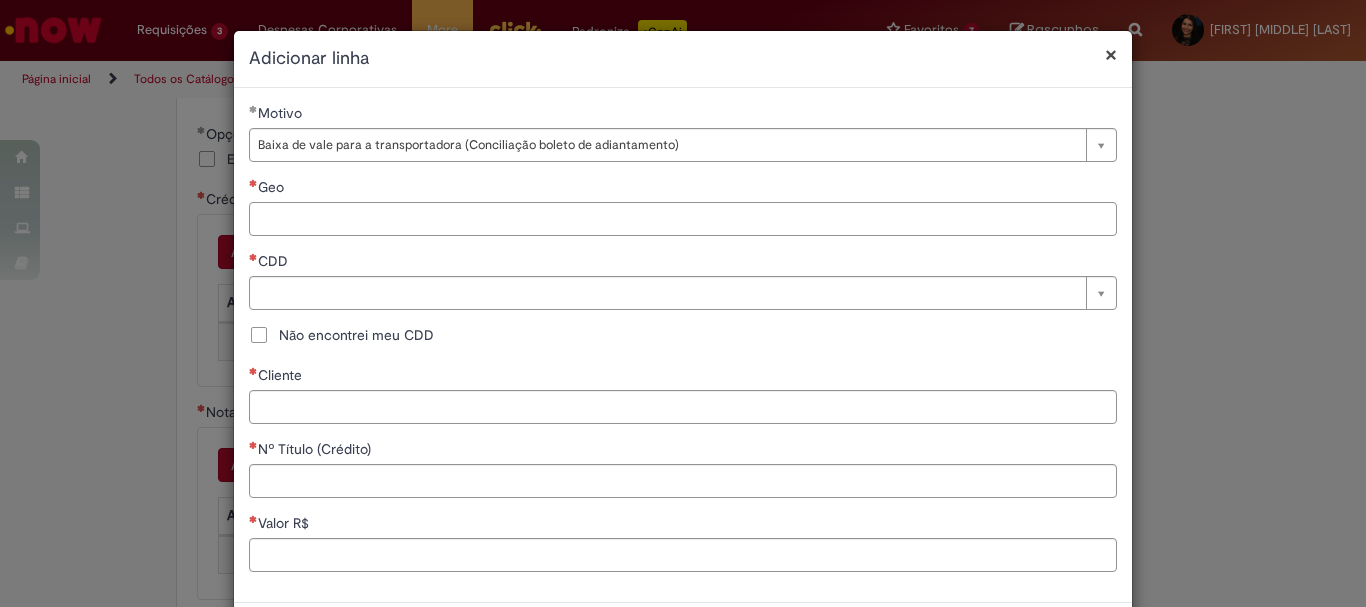 click on "Geo" at bounding box center [683, 219] 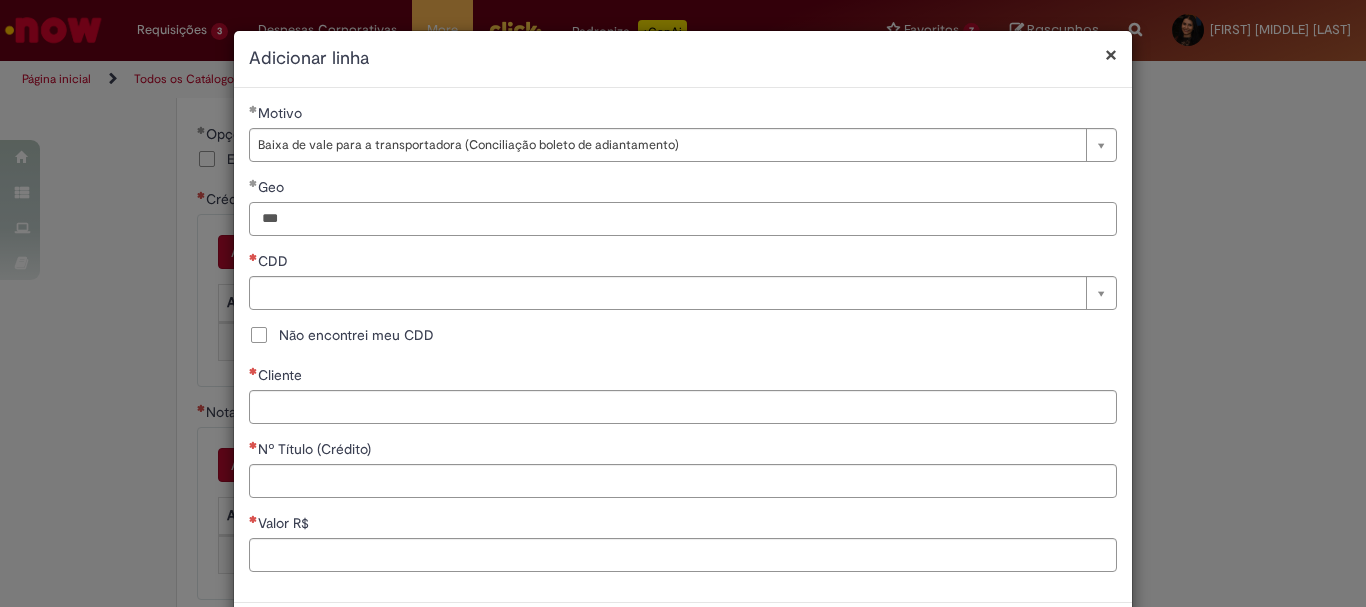 type on "***" 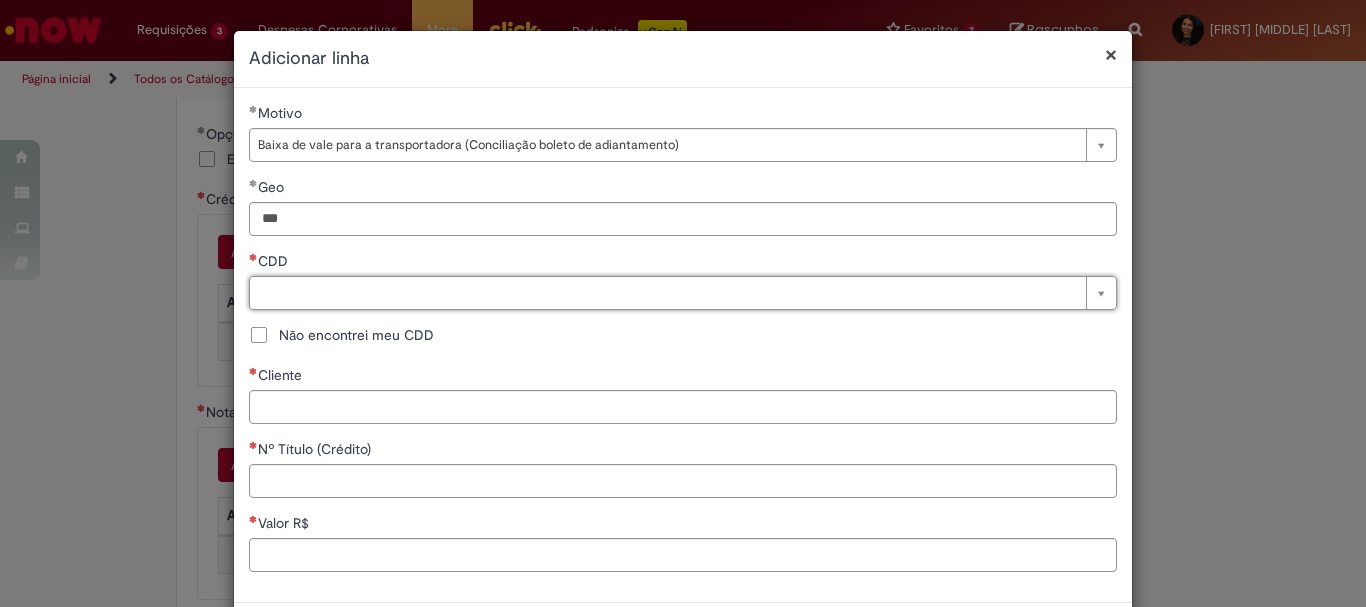 type on "*" 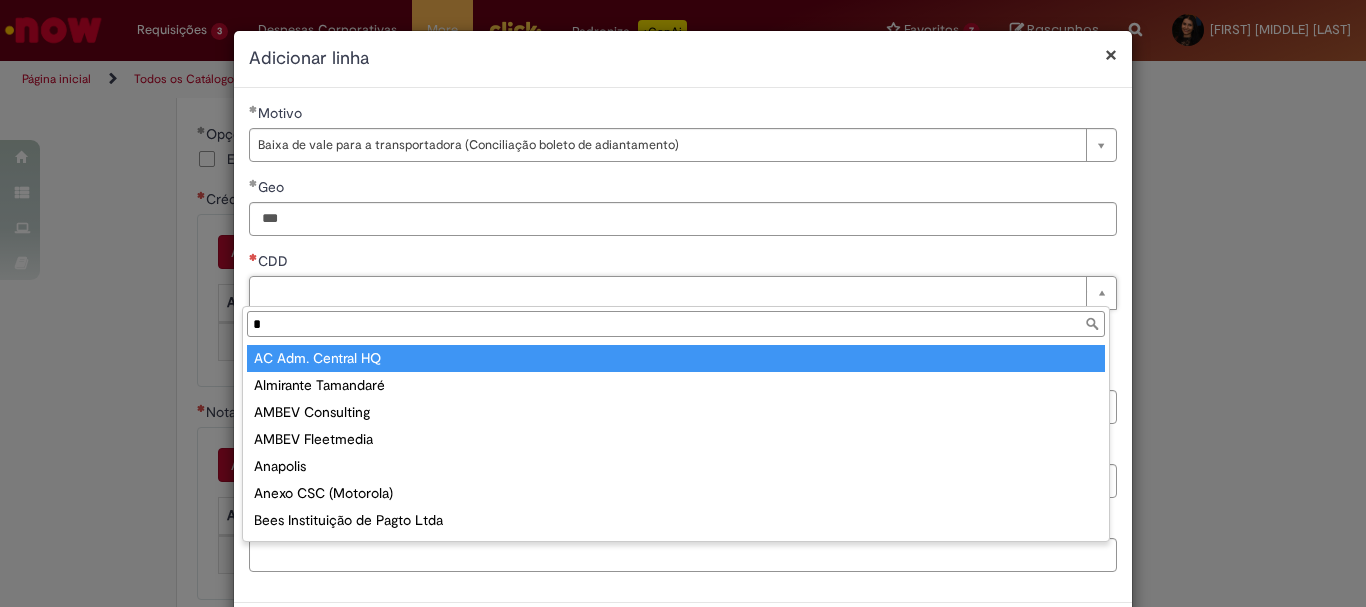 type on "**********" 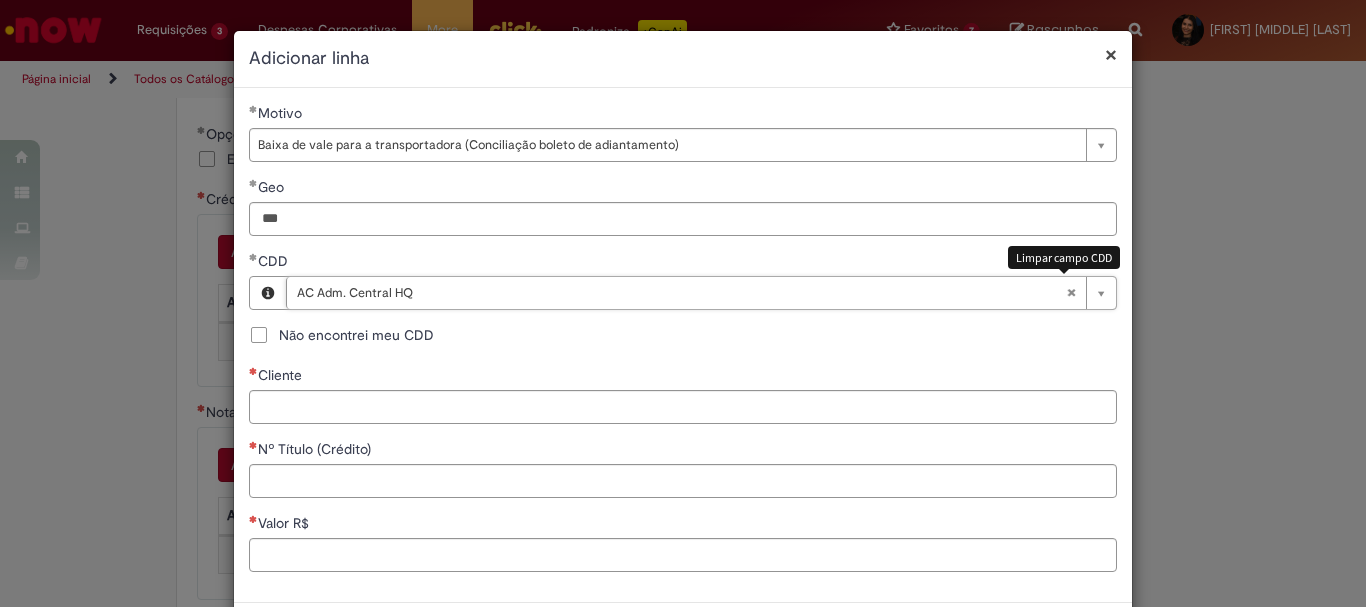 scroll, scrollTop: 0, scrollLeft: 127, axis: horizontal 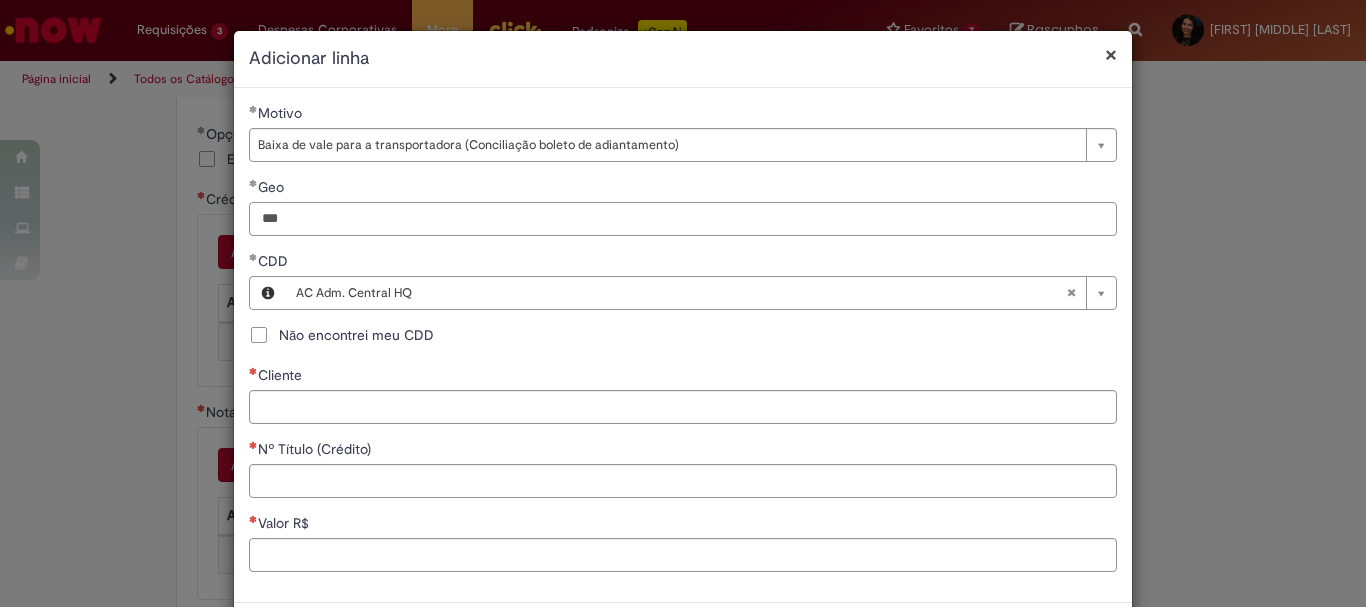 click on "***" at bounding box center [683, 219] 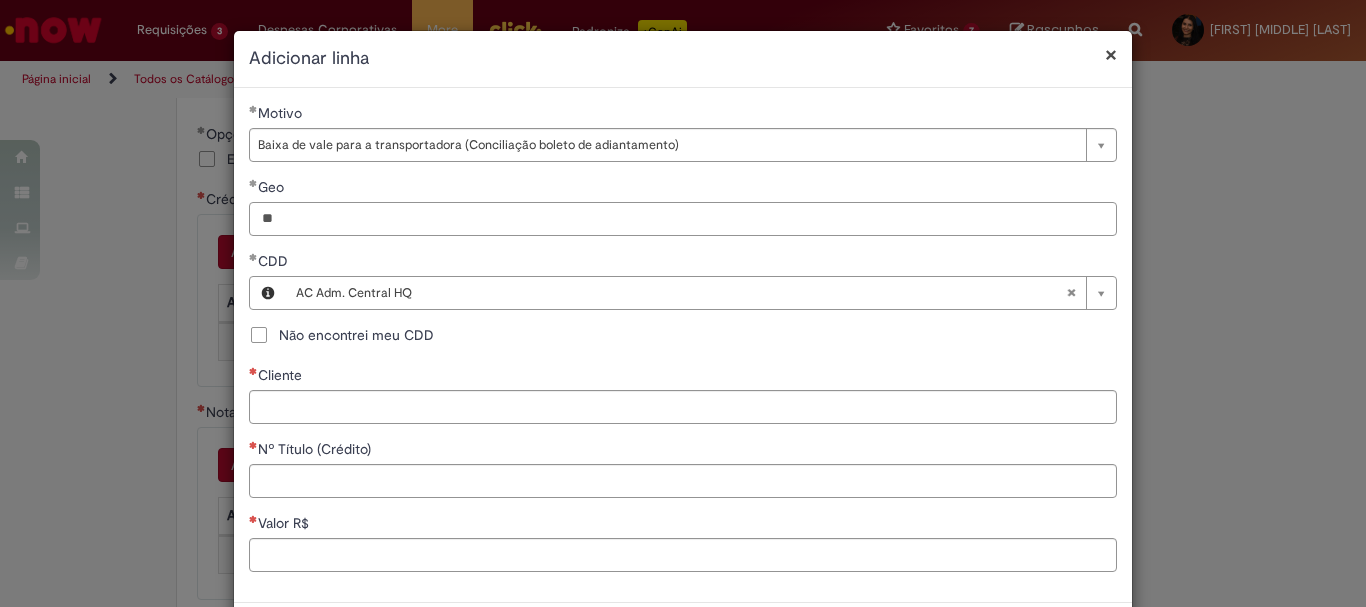 type on "*" 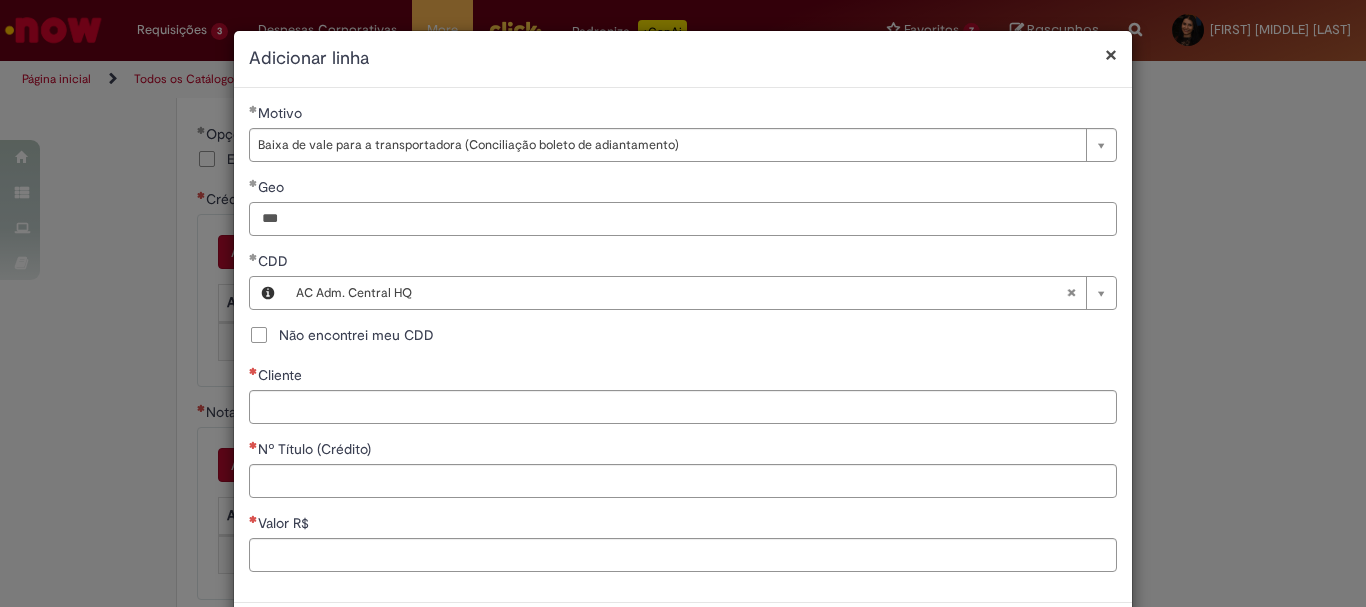 type on "***" 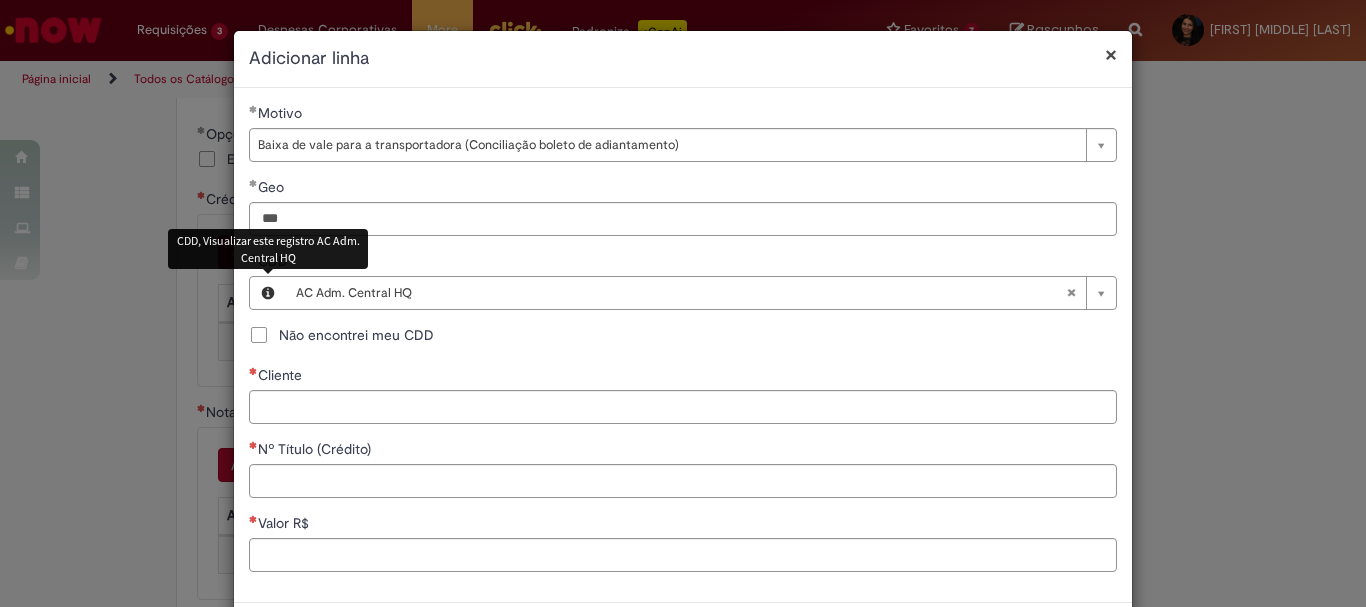 type 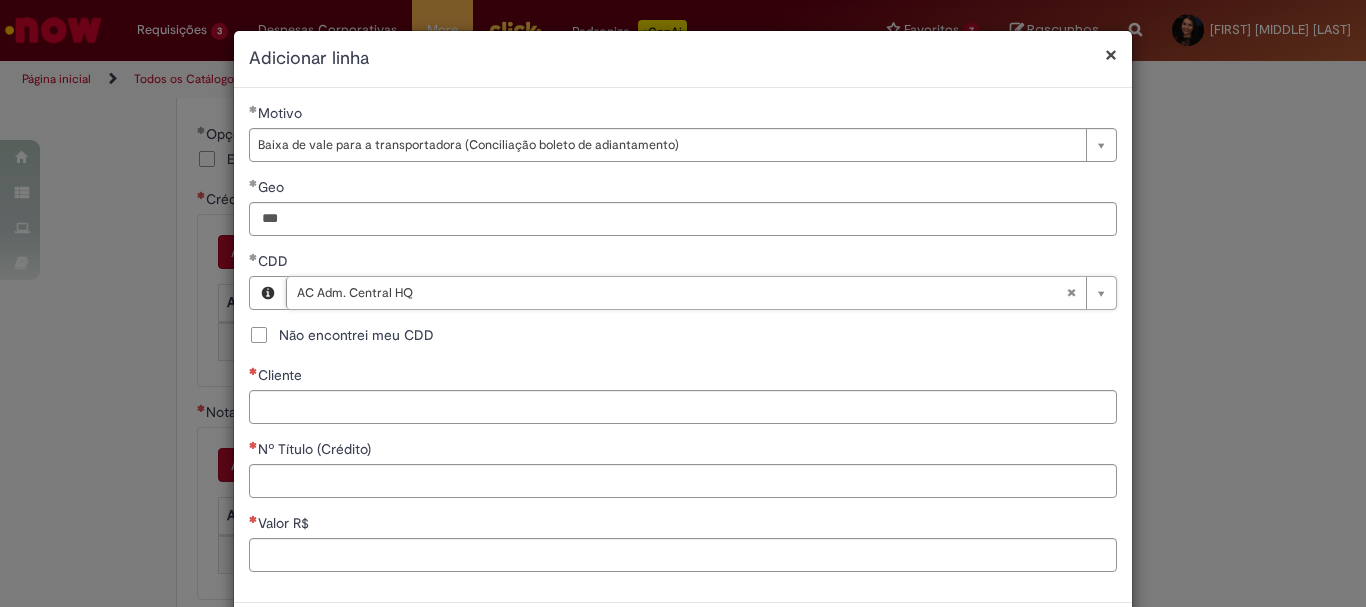 type 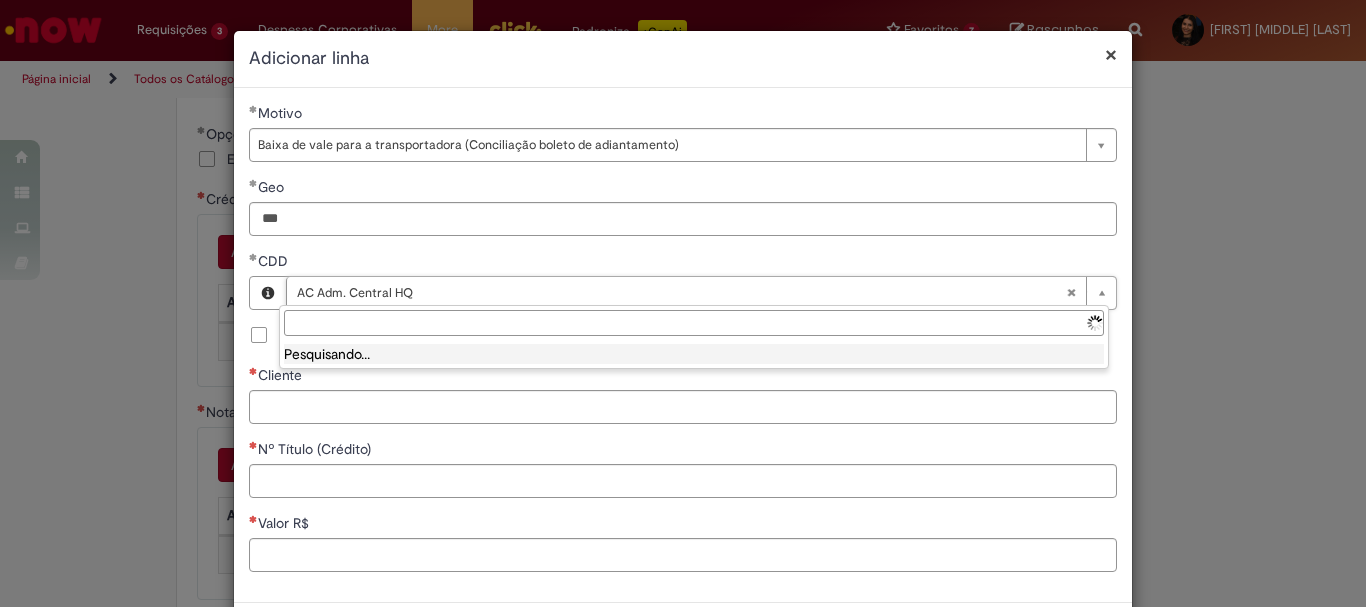 scroll, scrollTop: 0, scrollLeft: 0, axis: both 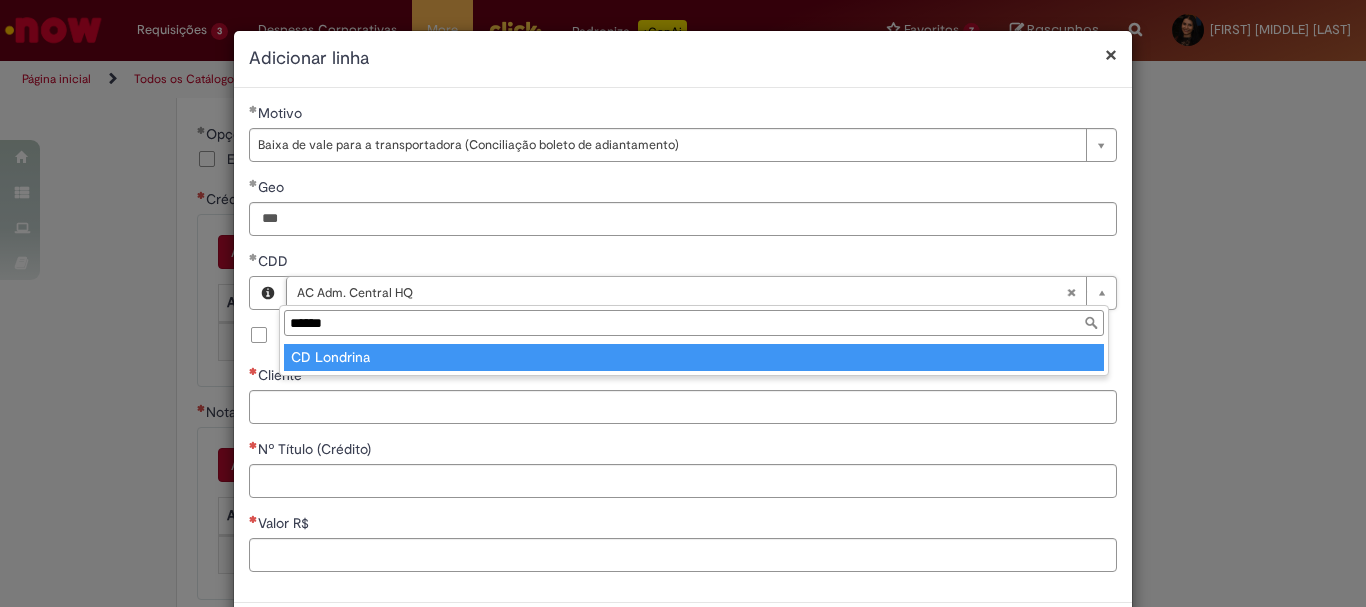 type on "******" 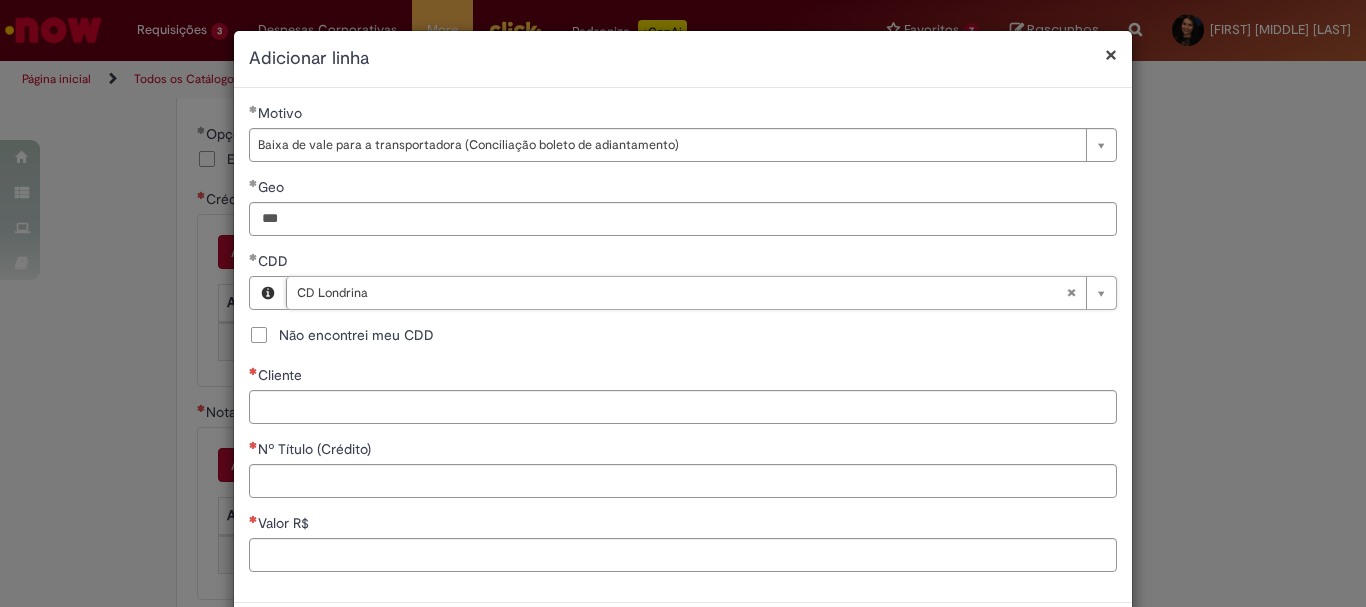 scroll, scrollTop: 0, scrollLeft: 78, axis: horizontal 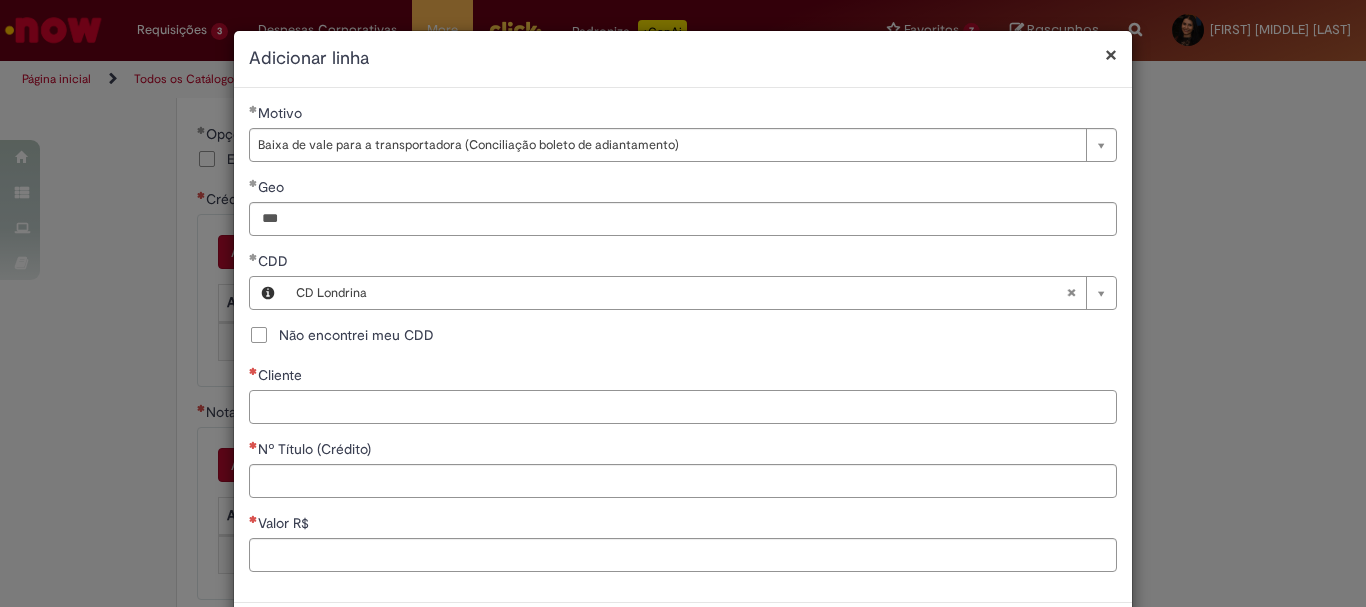 click on "Cliente" at bounding box center (683, 407) 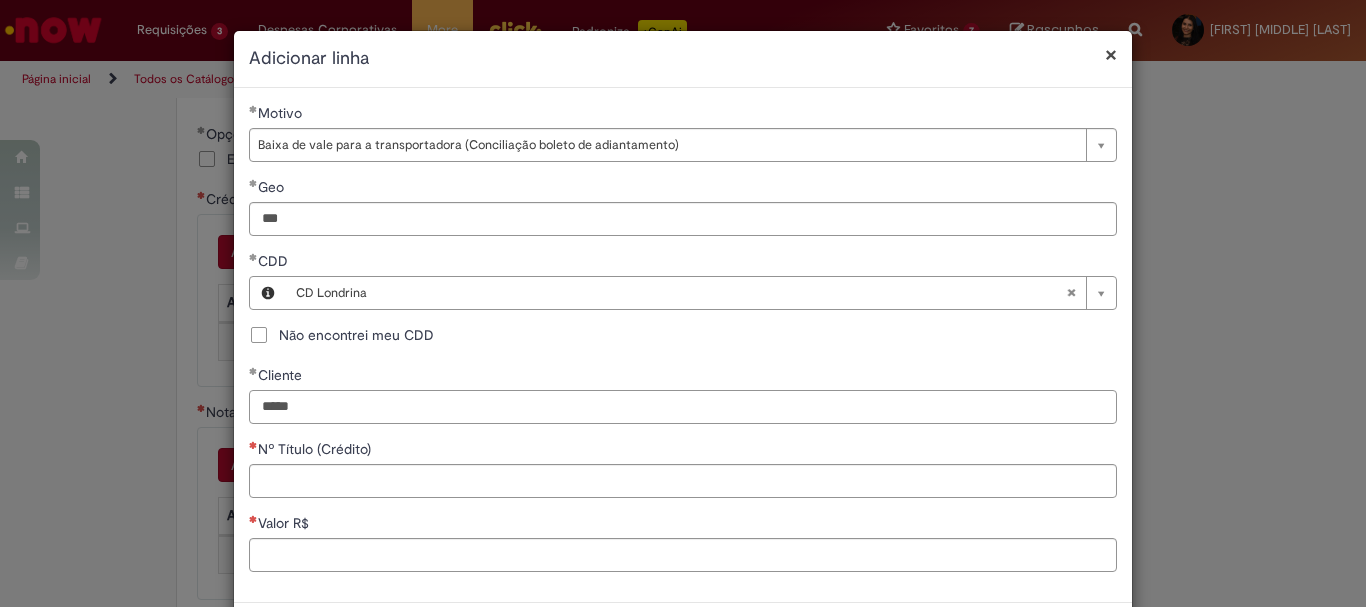 type on "*****" 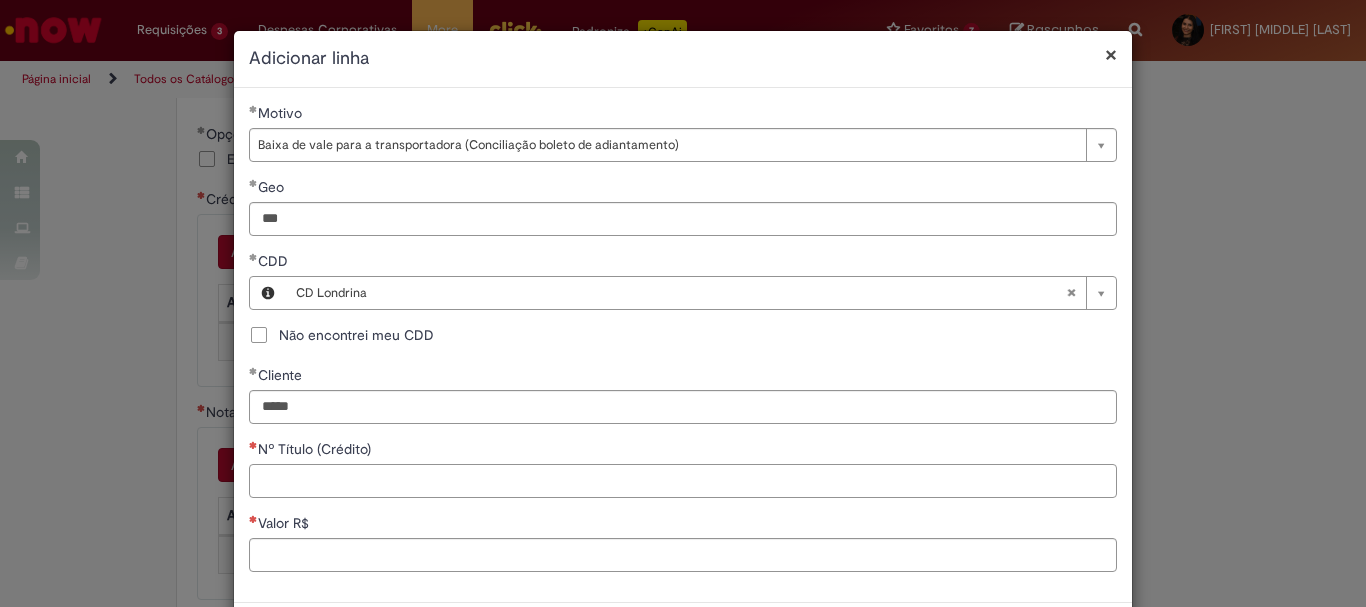 click on "Nº Título (Crédito)" at bounding box center (683, 481) 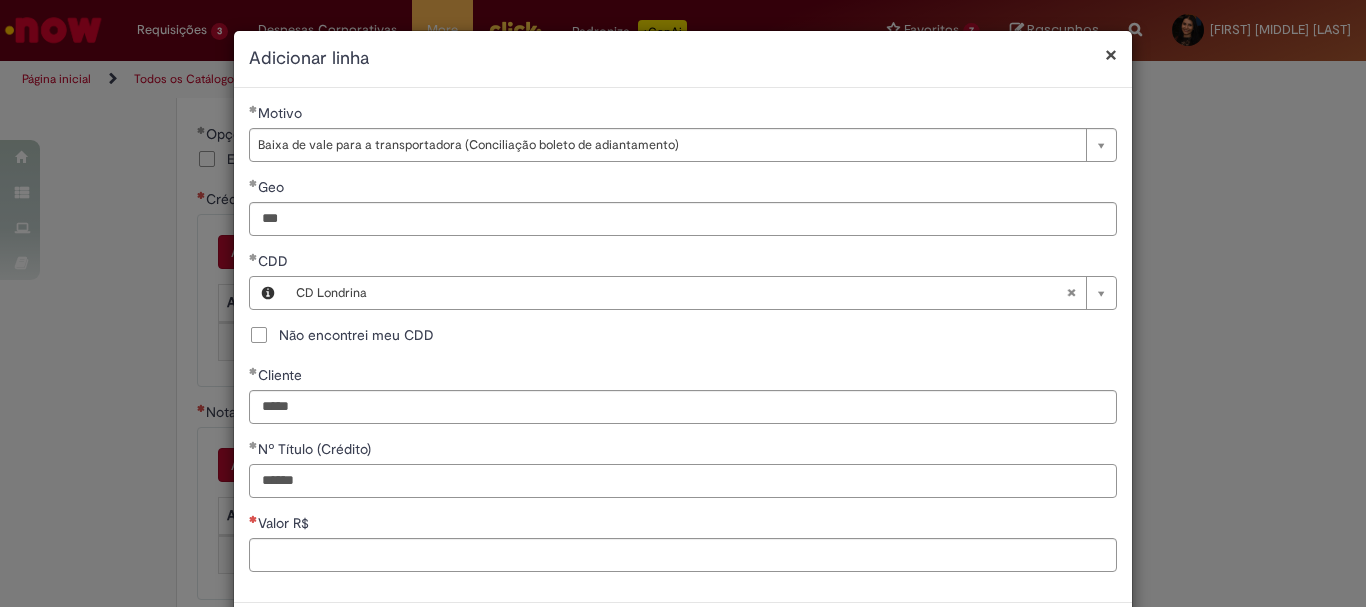 type on "******" 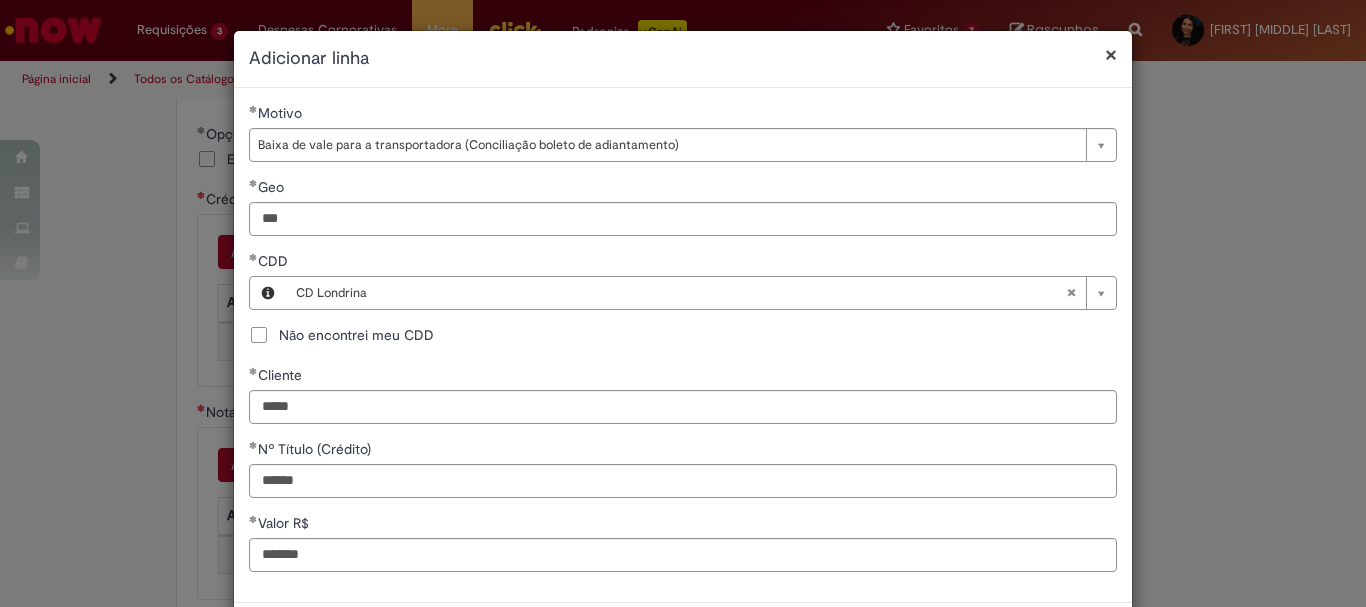 type on "**********" 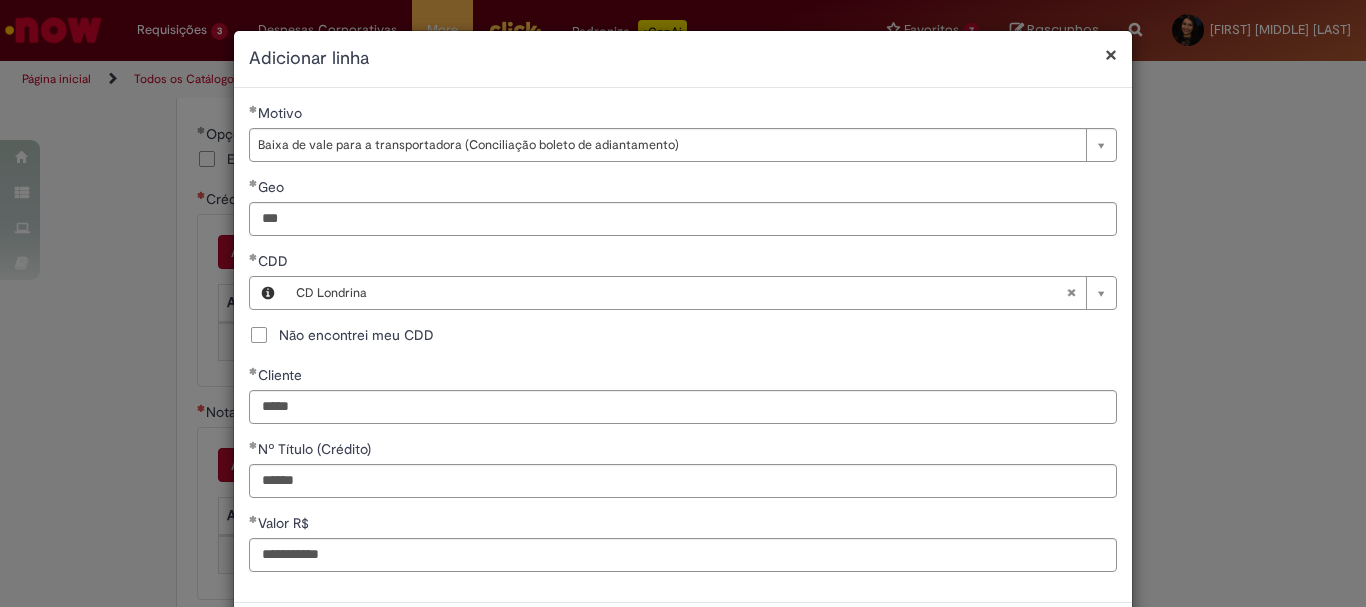 type 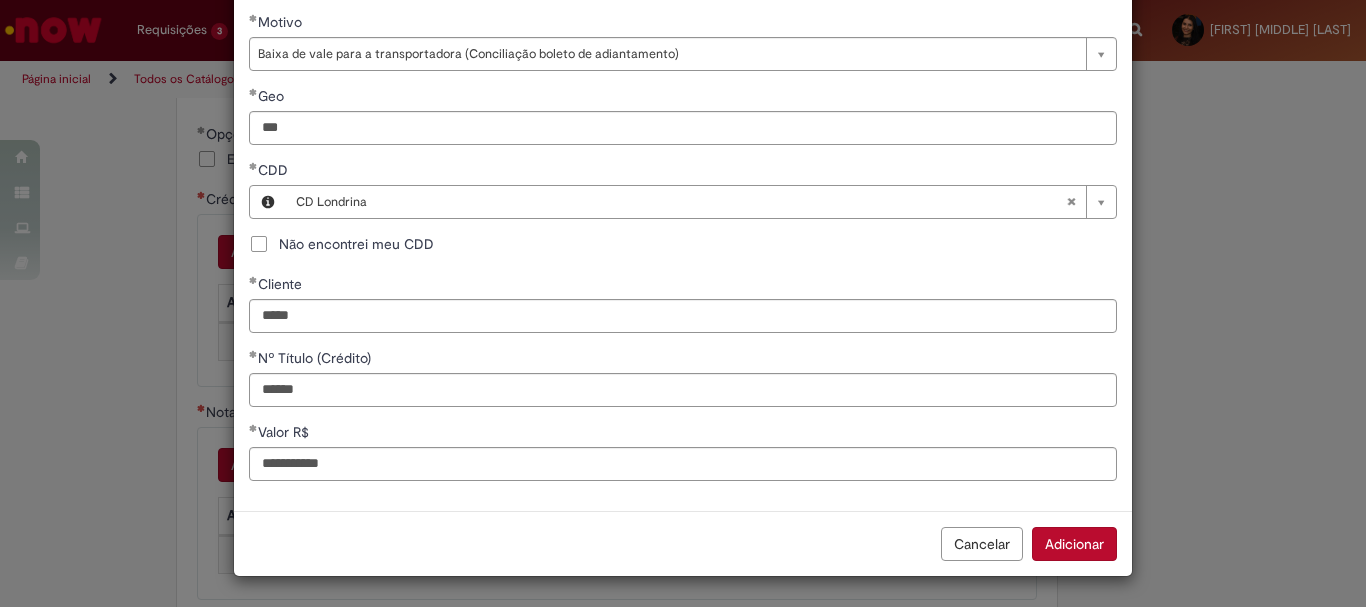 click on "Adicionar" at bounding box center [1074, 544] 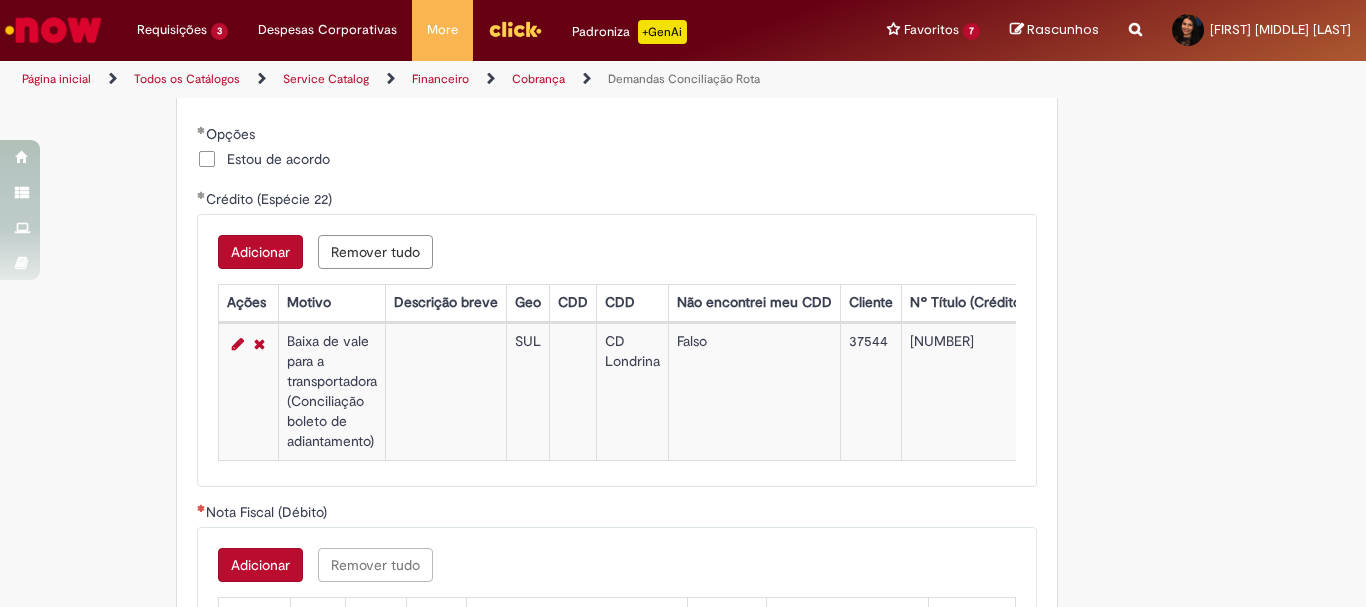 click on "Adicionar" at bounding box center [260, 565] 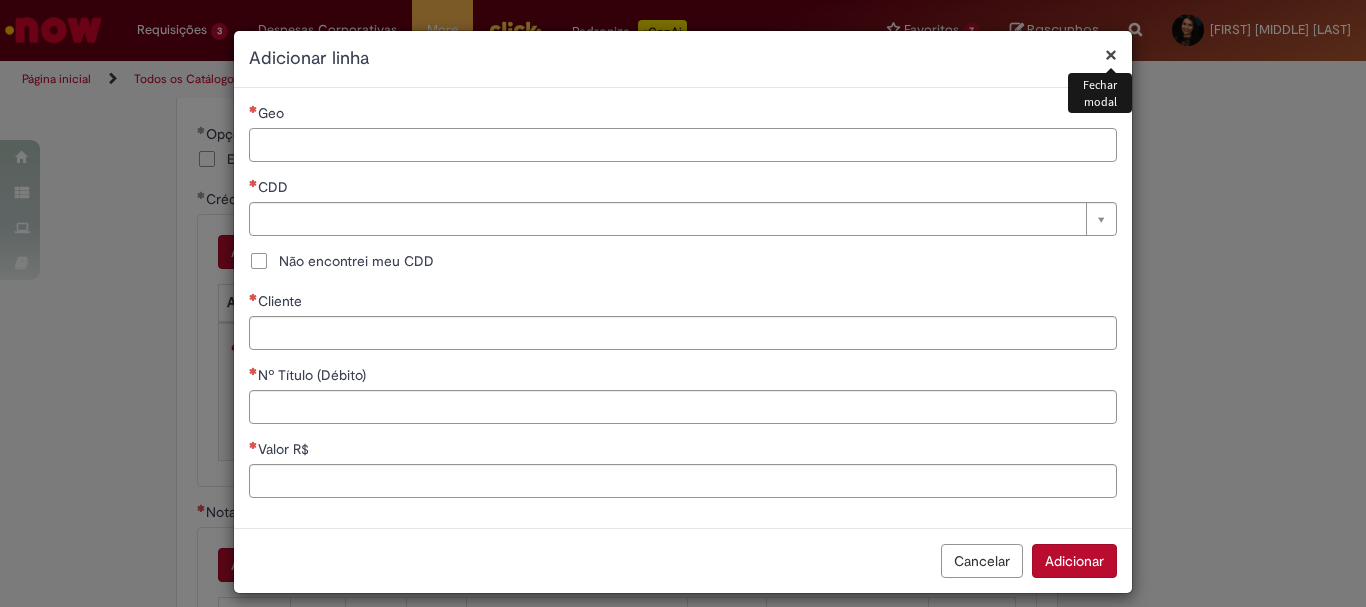 click on "Geo" at bounding box center (683, 145) 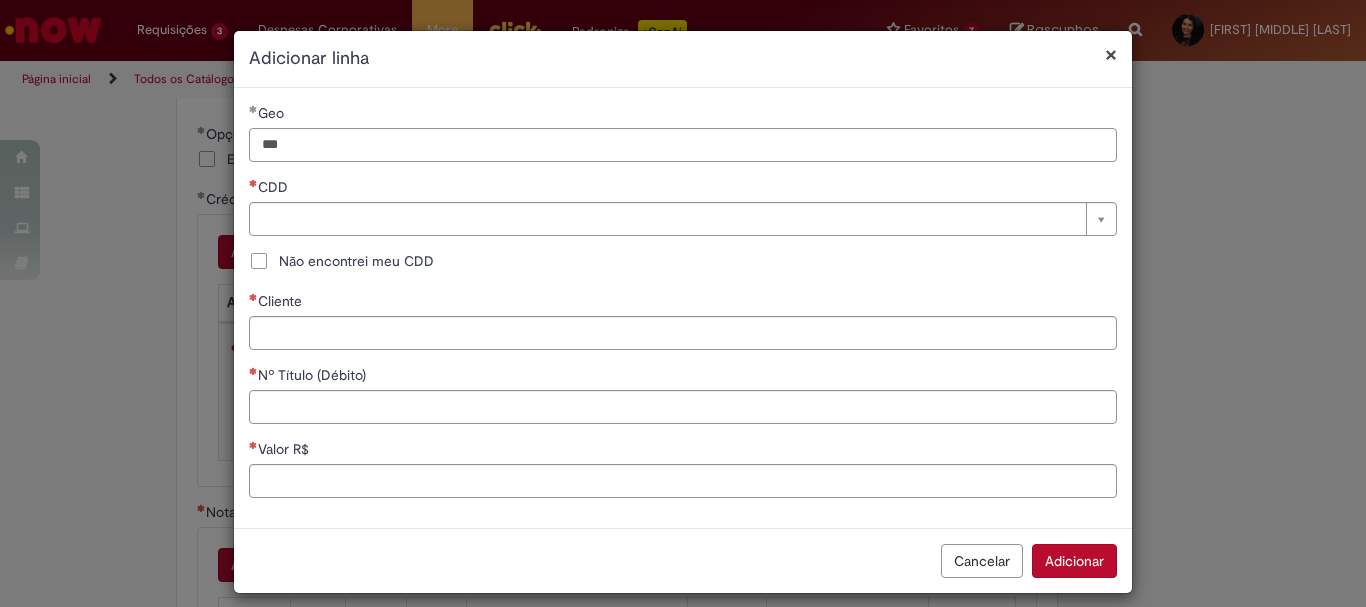 type on "***" 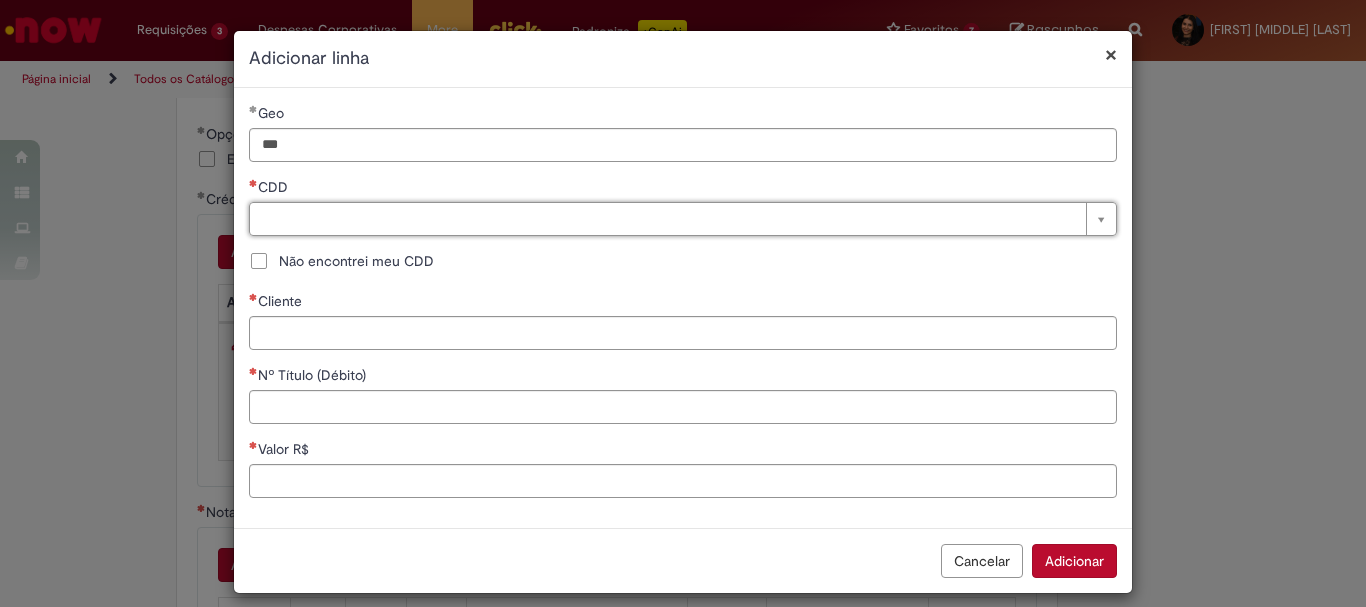 type on "*" 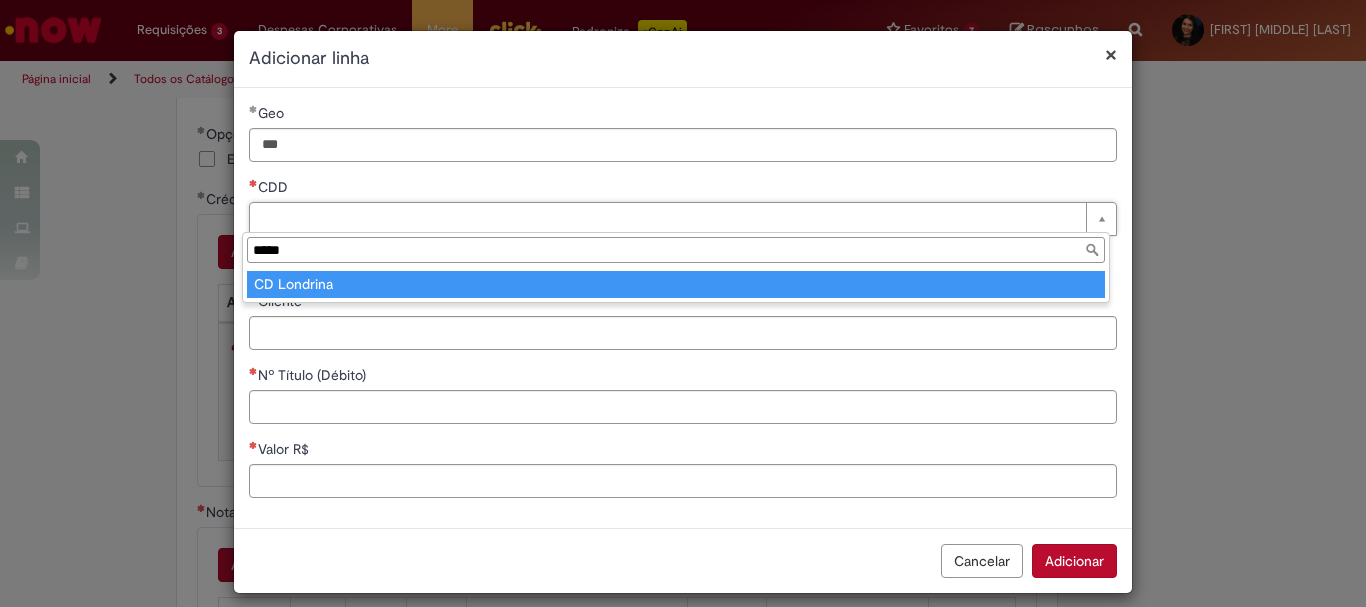 type on "*****" 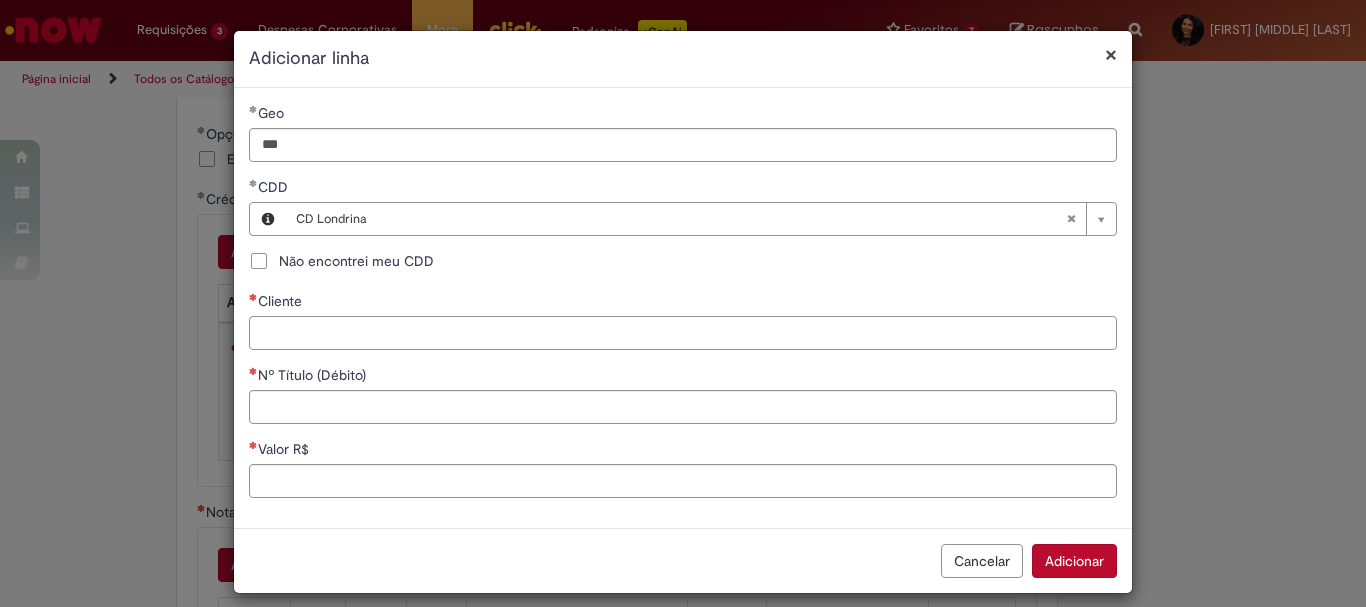 click on "Cliente" at bounding box center (683, 333) 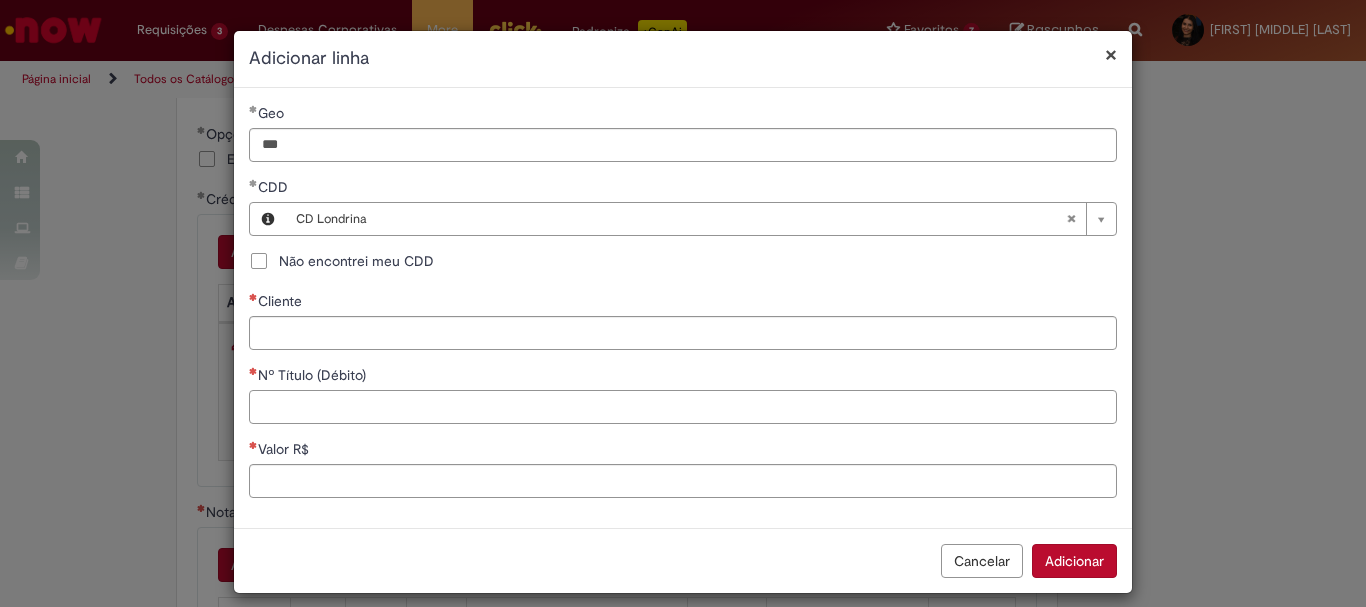 click on "Nº Título (Débito)" at bounding box center (683, 407) 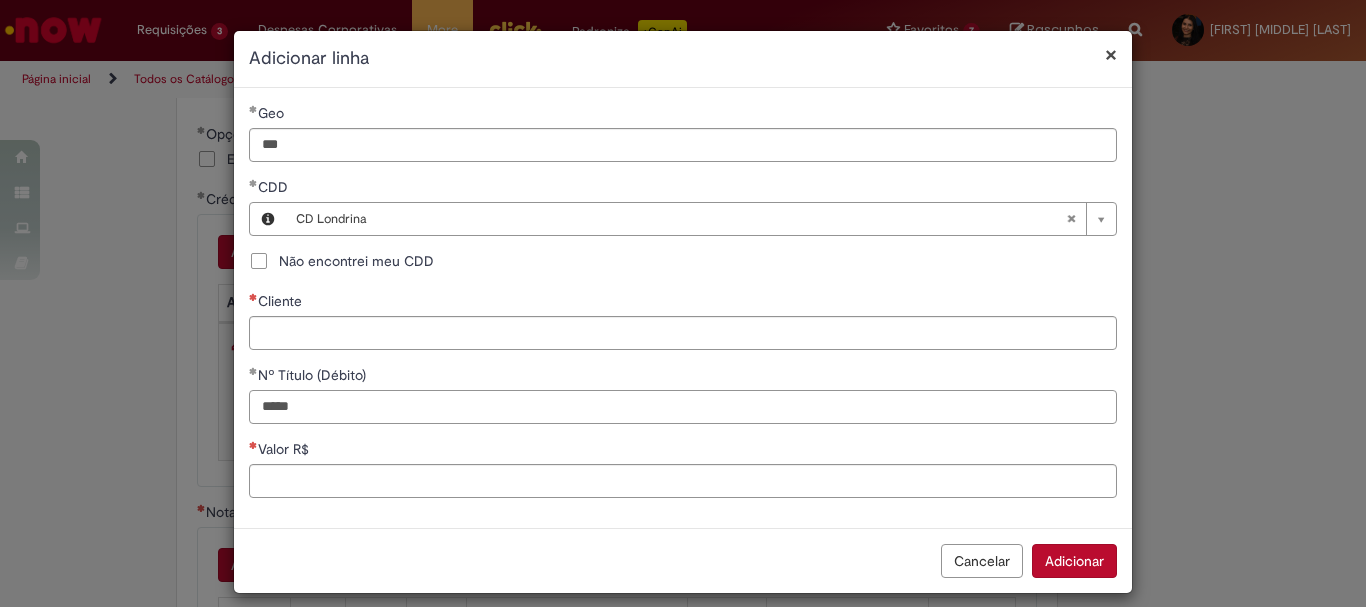 type on "*****" 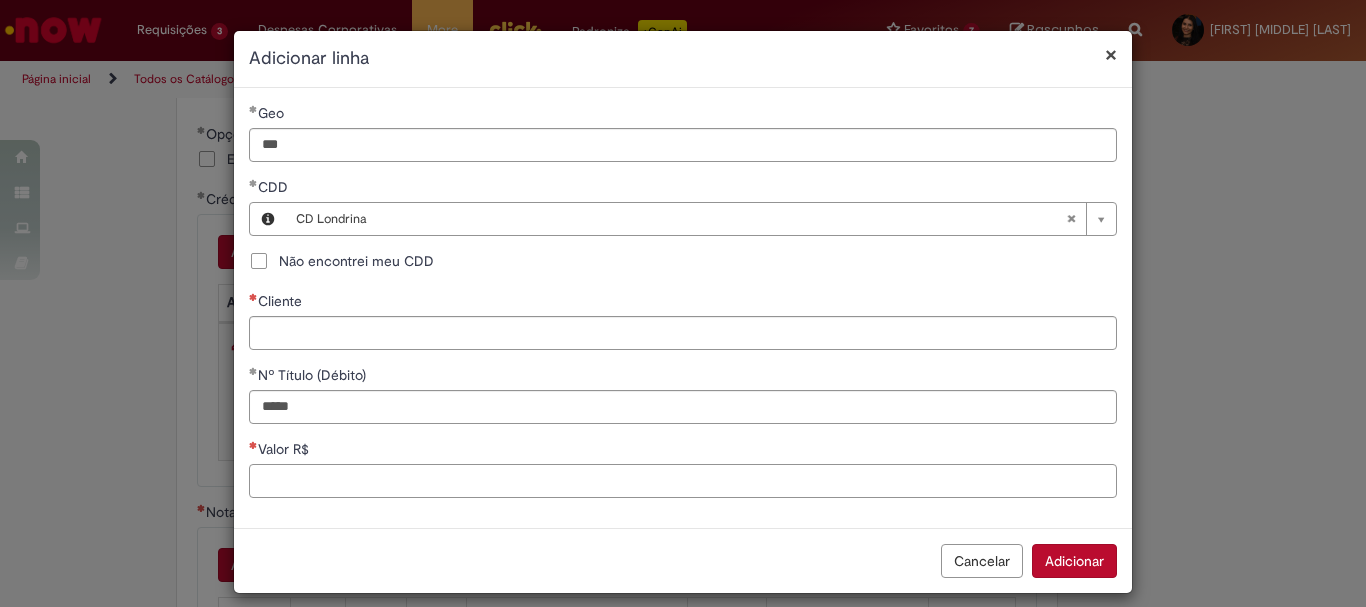 click on "Valor R$" at bounding box center (683, 481) 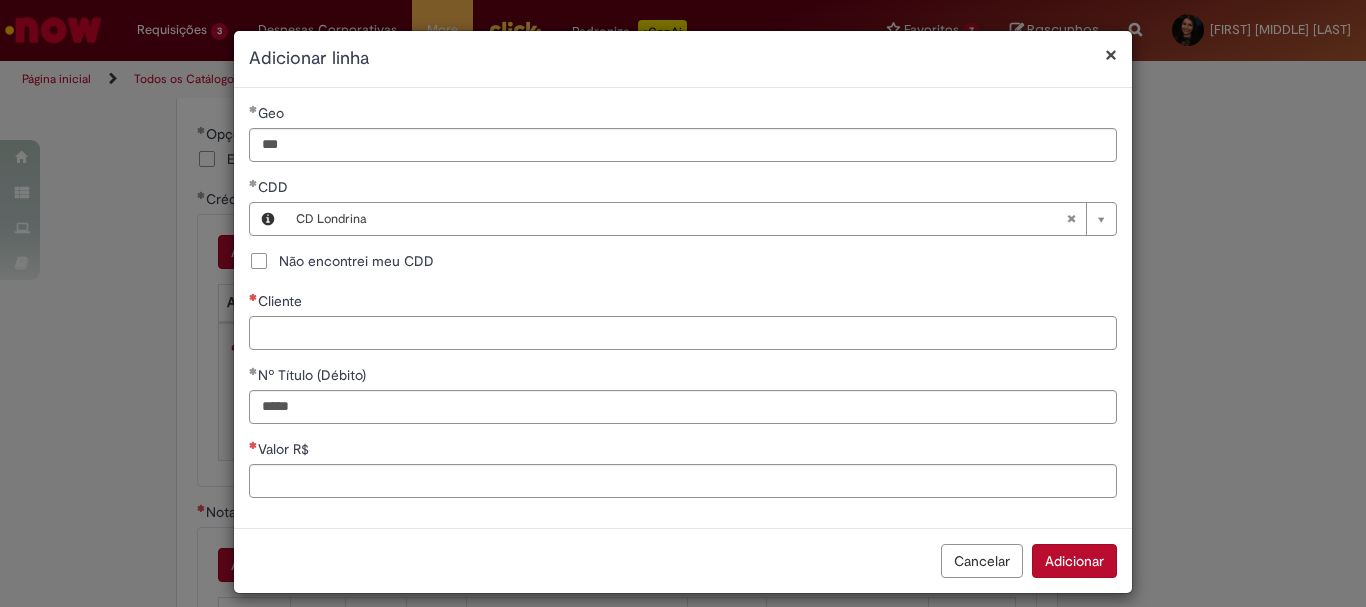 click on "Cliente" at bounding box center [683, 333] 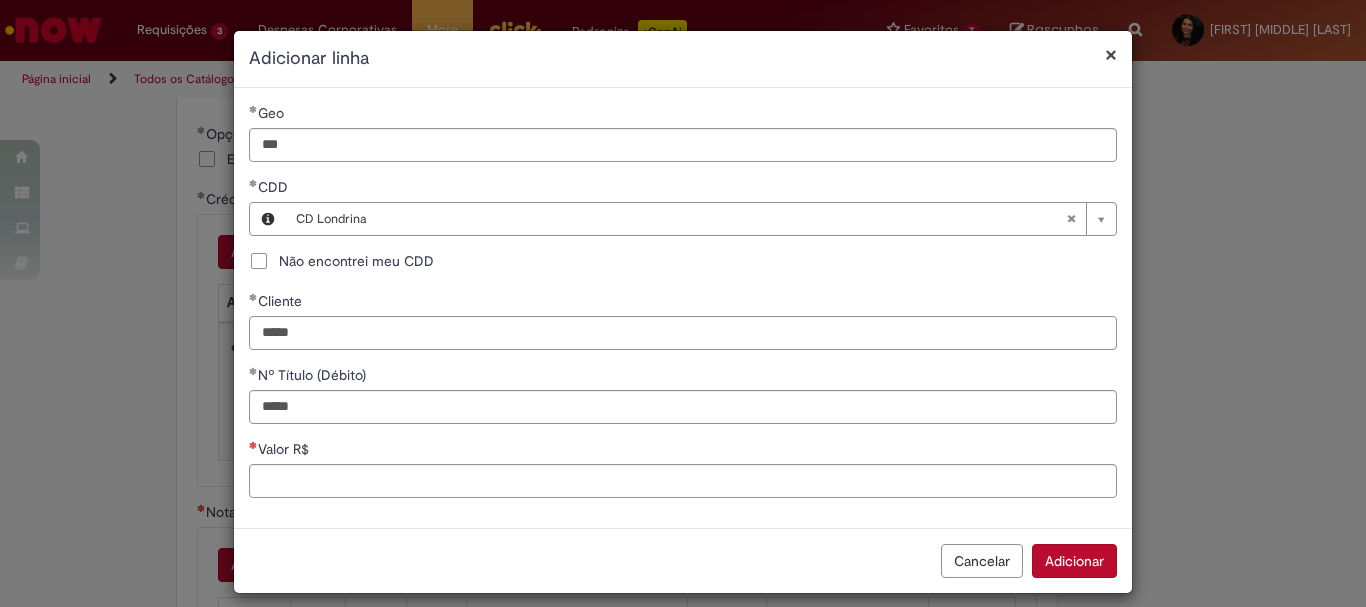 type on "*****" 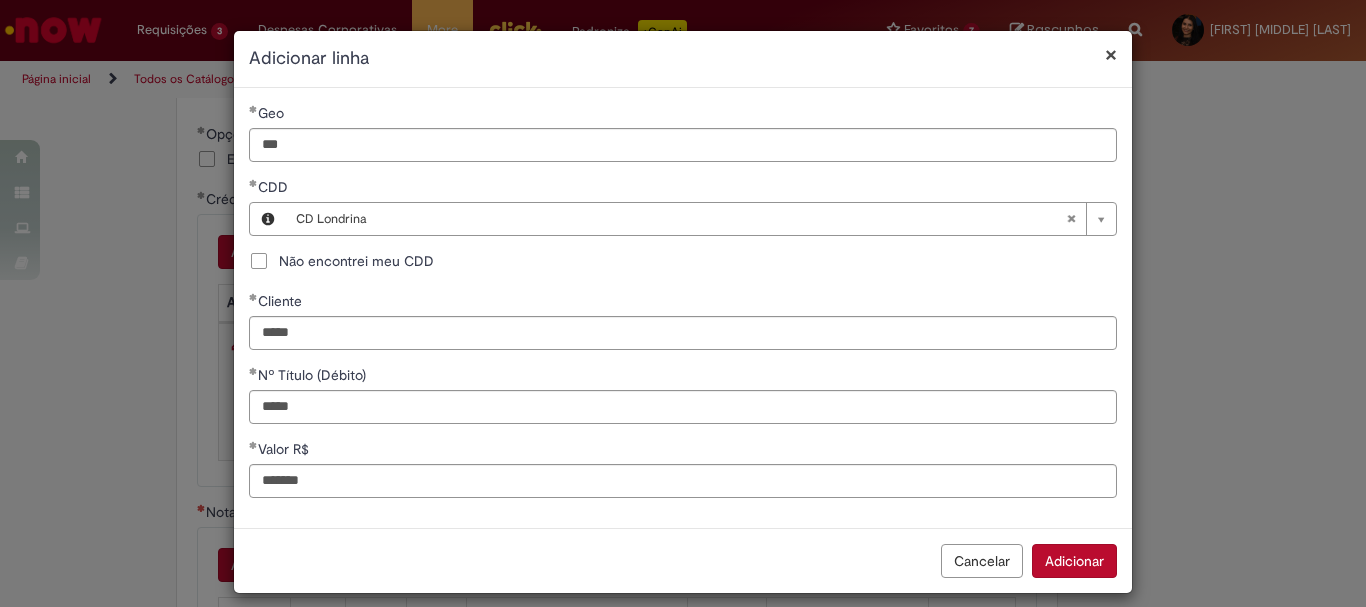 type on "**********" 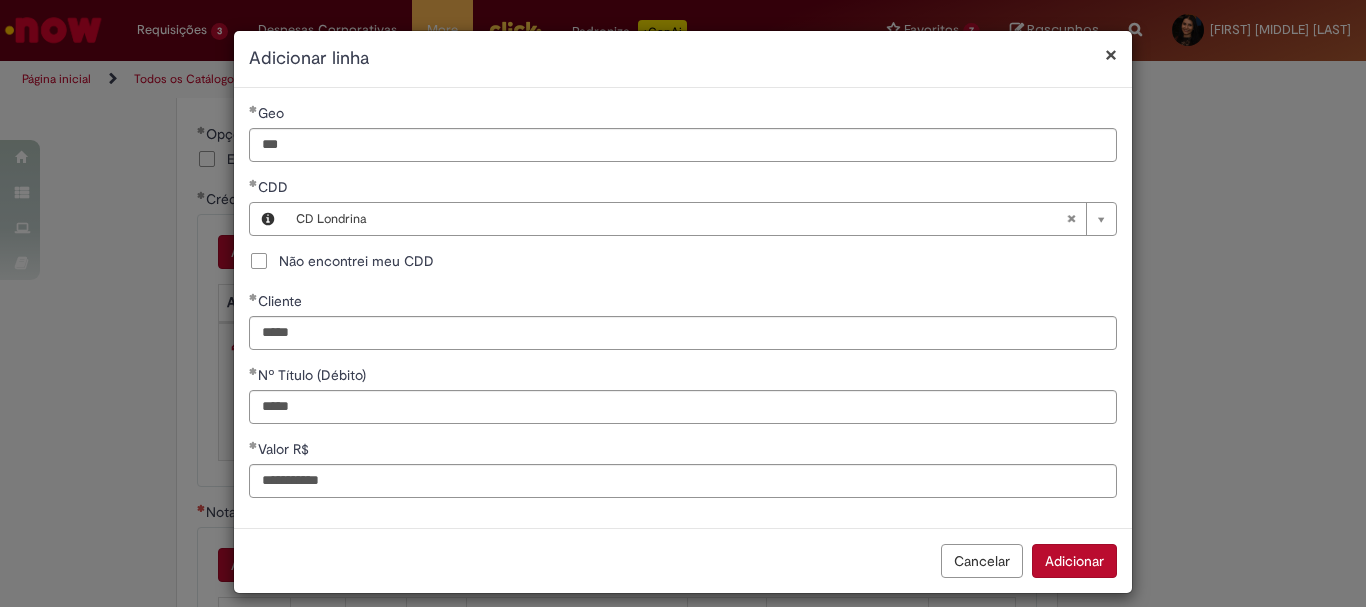 click on "Adicionar" at bounding box center (1074, 561) 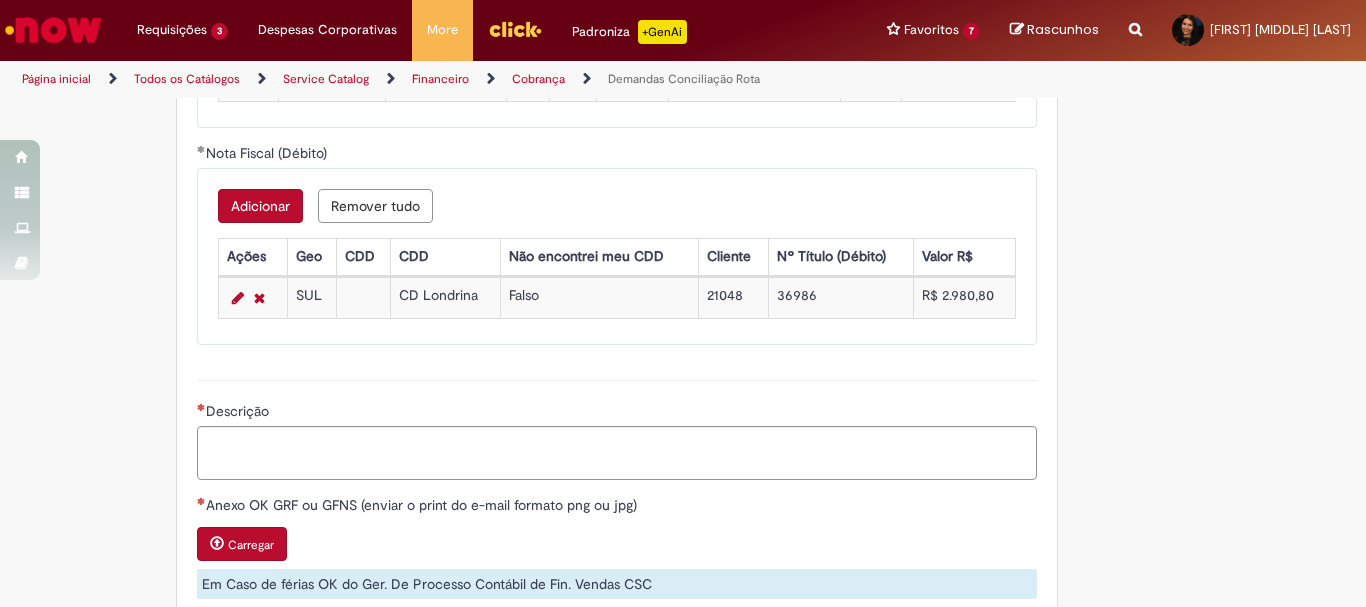 scroll, scrollTop: 1445, scrollLeft: 0, axis: vertical 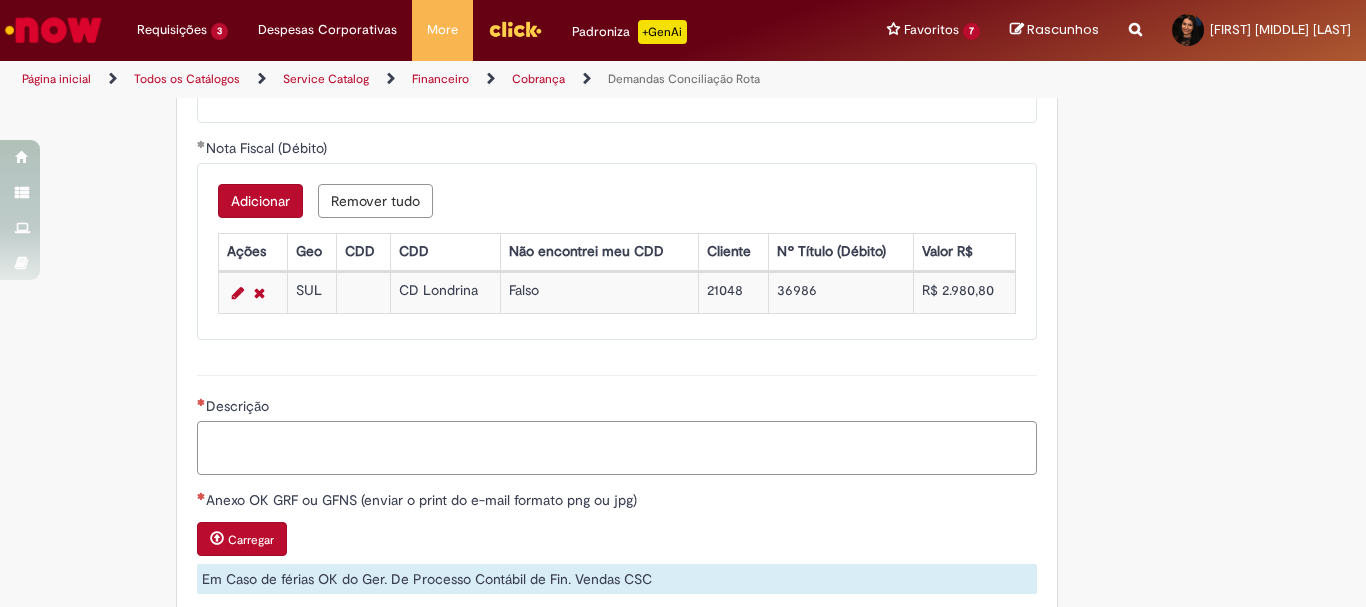 click on "Descrição" at bounding box center [617, 448] 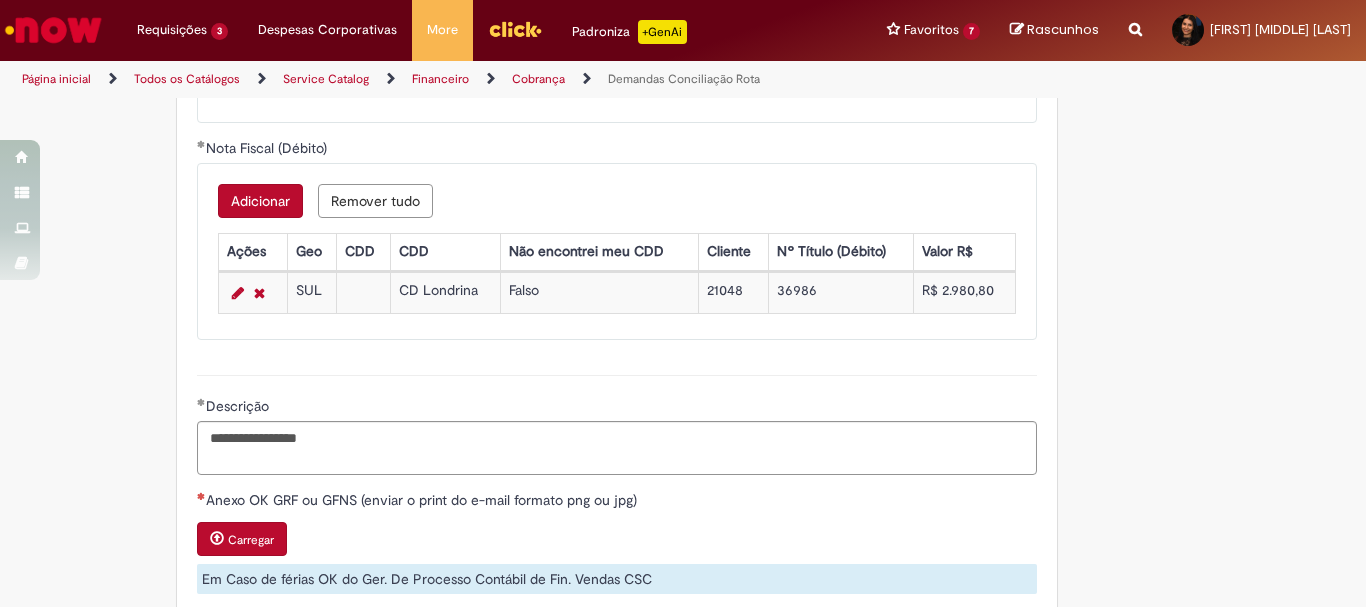 click on "36986" at bounding box center (841, 292) 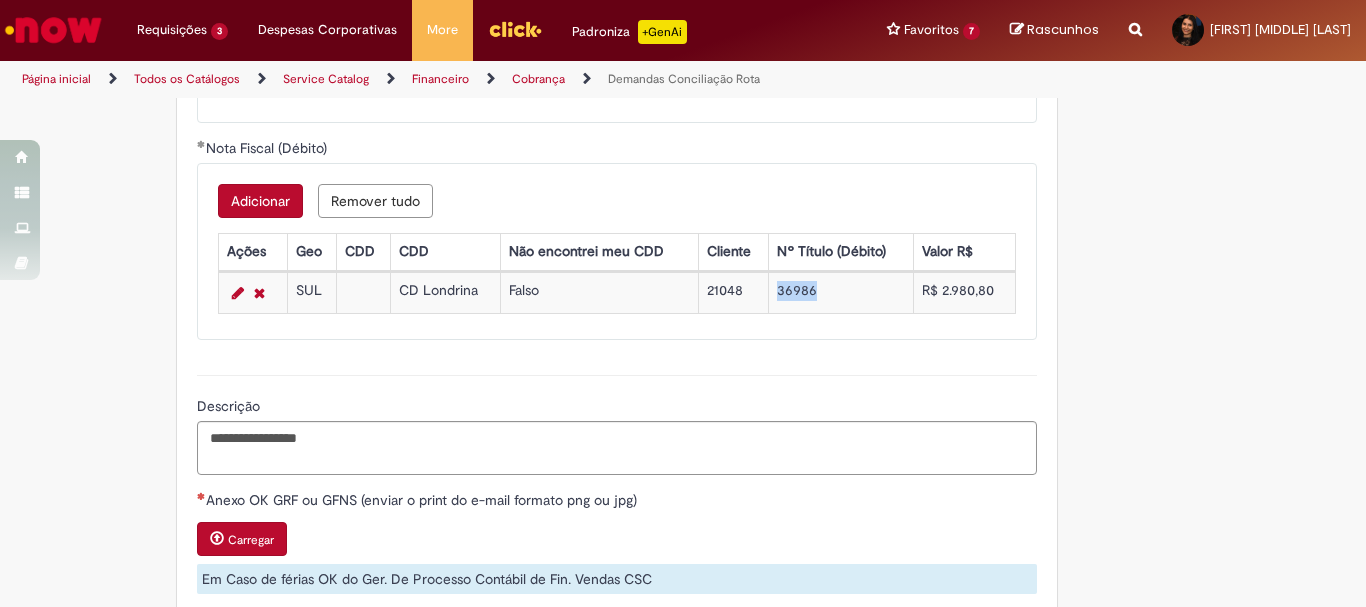 click on "36986" at bounding box center (841, 292) 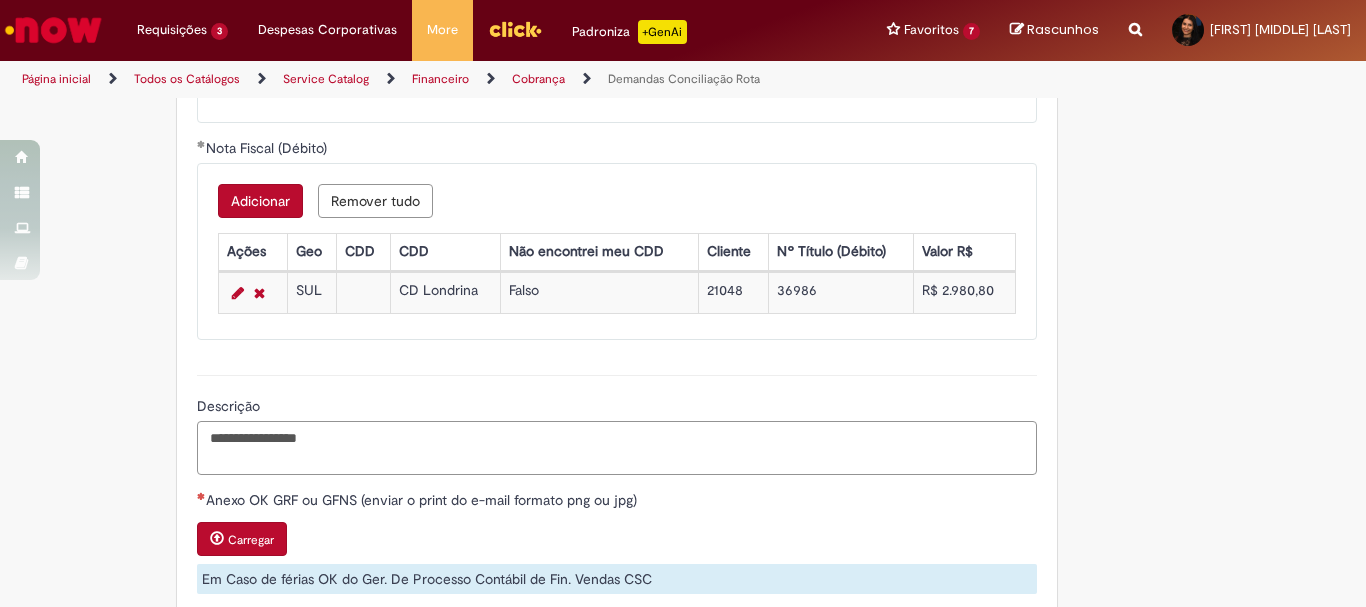click on "**********" at bounding box center (617, 448) 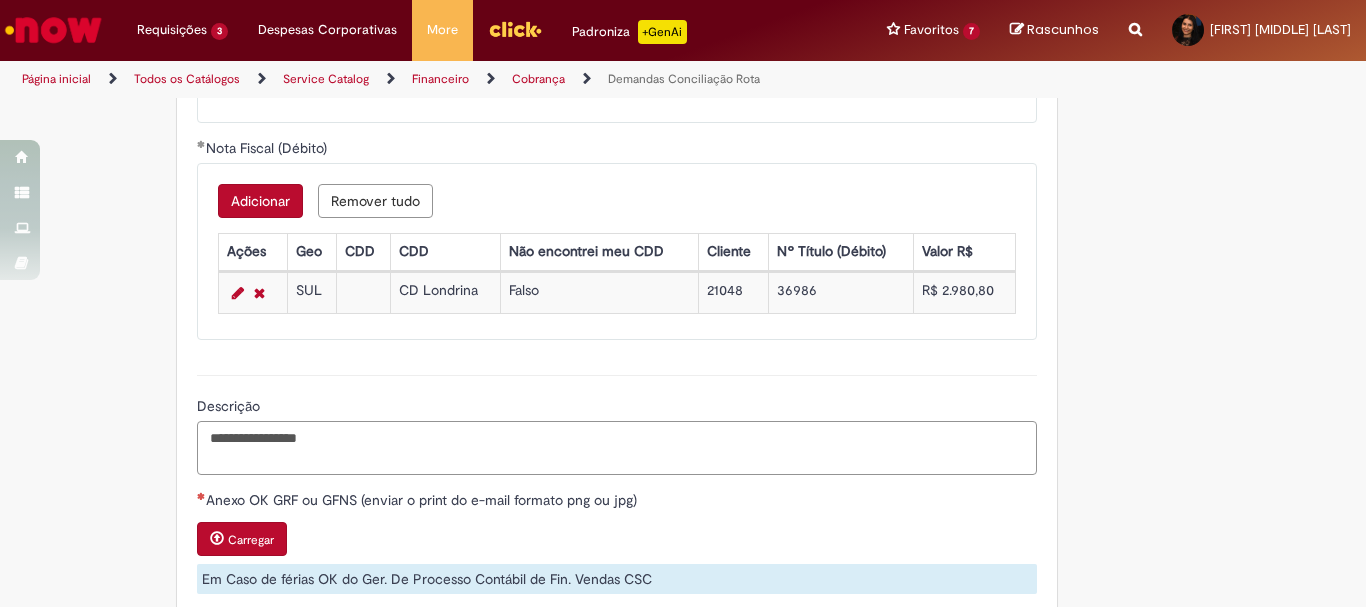 paste on "******" 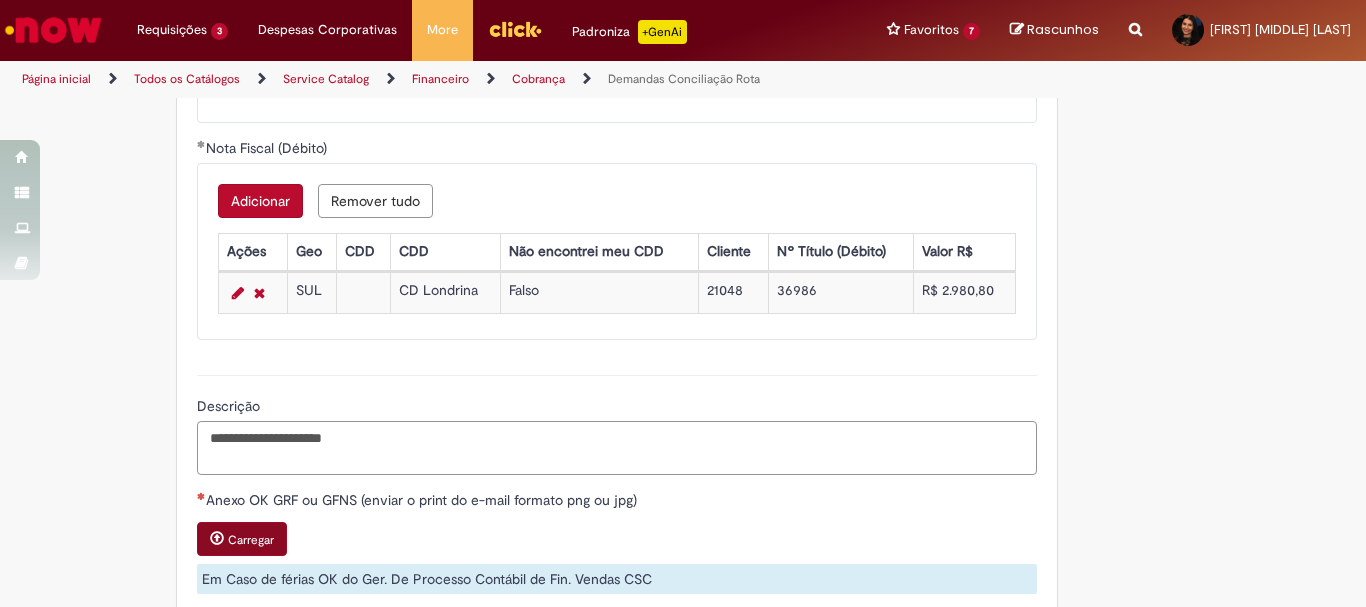 type on "**********" 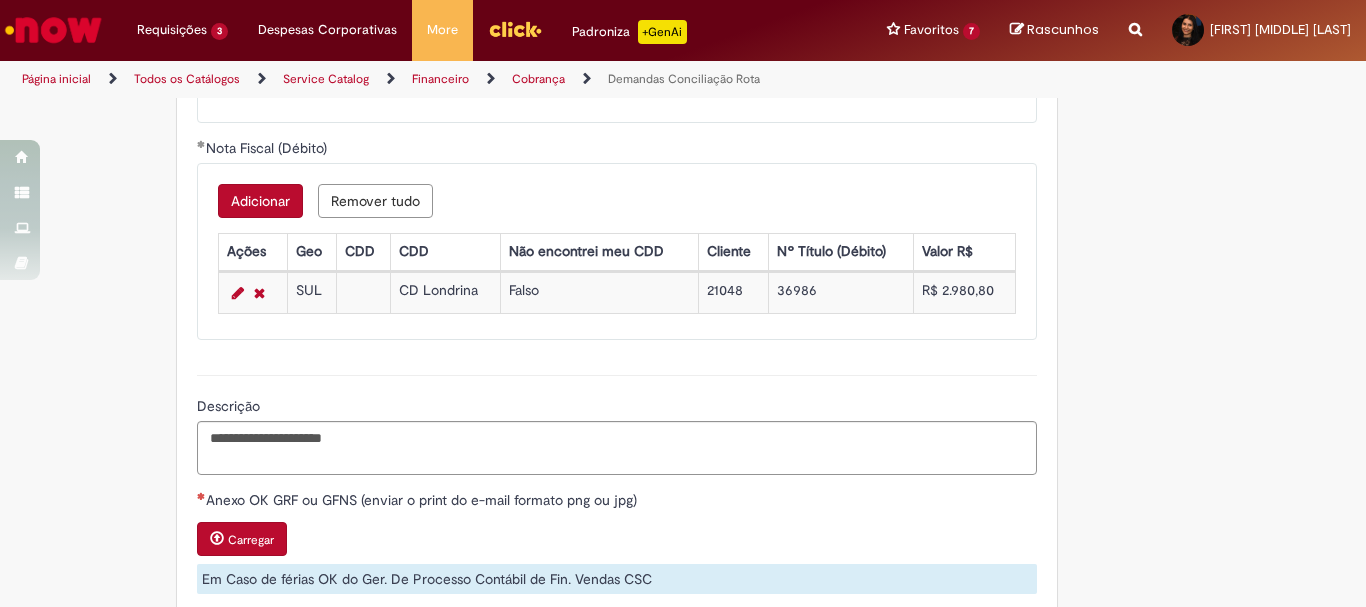 click on "Carregar" at bounding box center (242, 539) 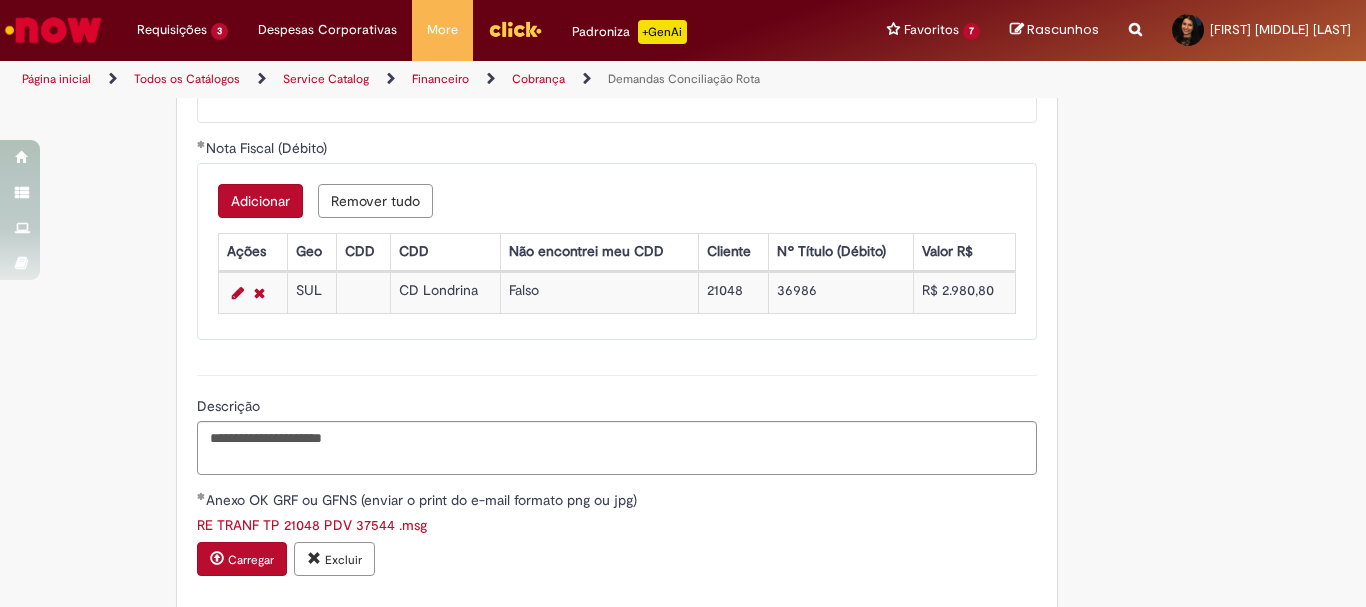 scroll, scrollTop: 1865, scrollLeft: 0, axis: vertical 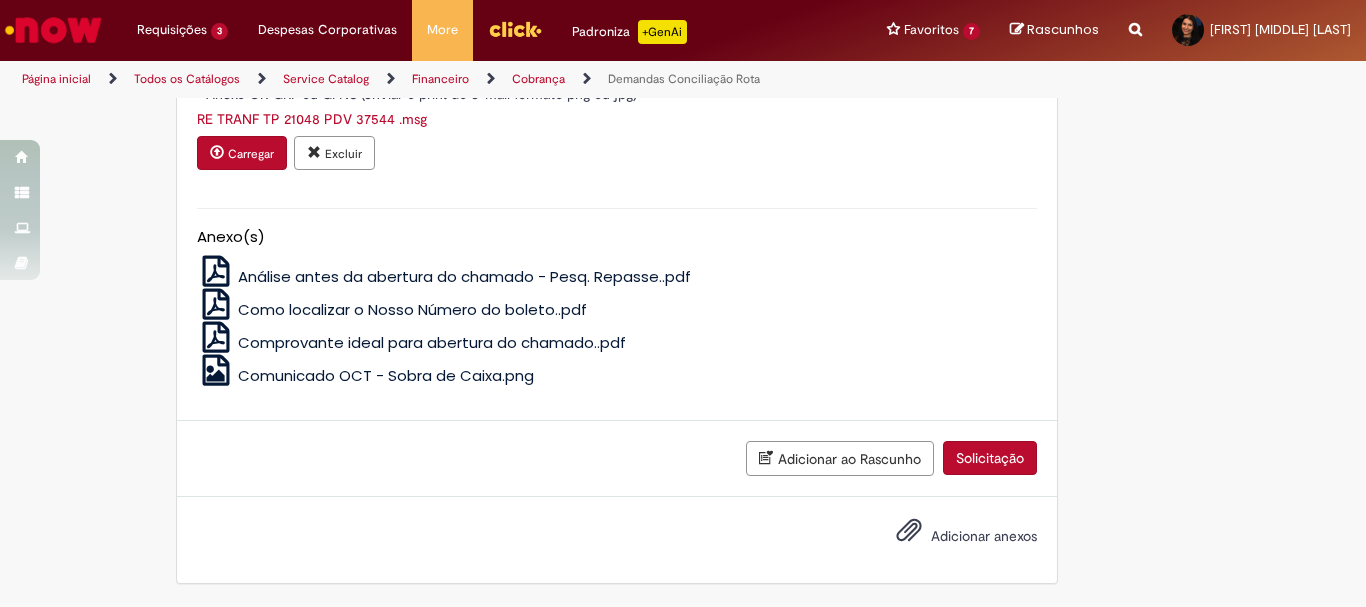 click on "Solicitação" at bounding box center [990, 458] 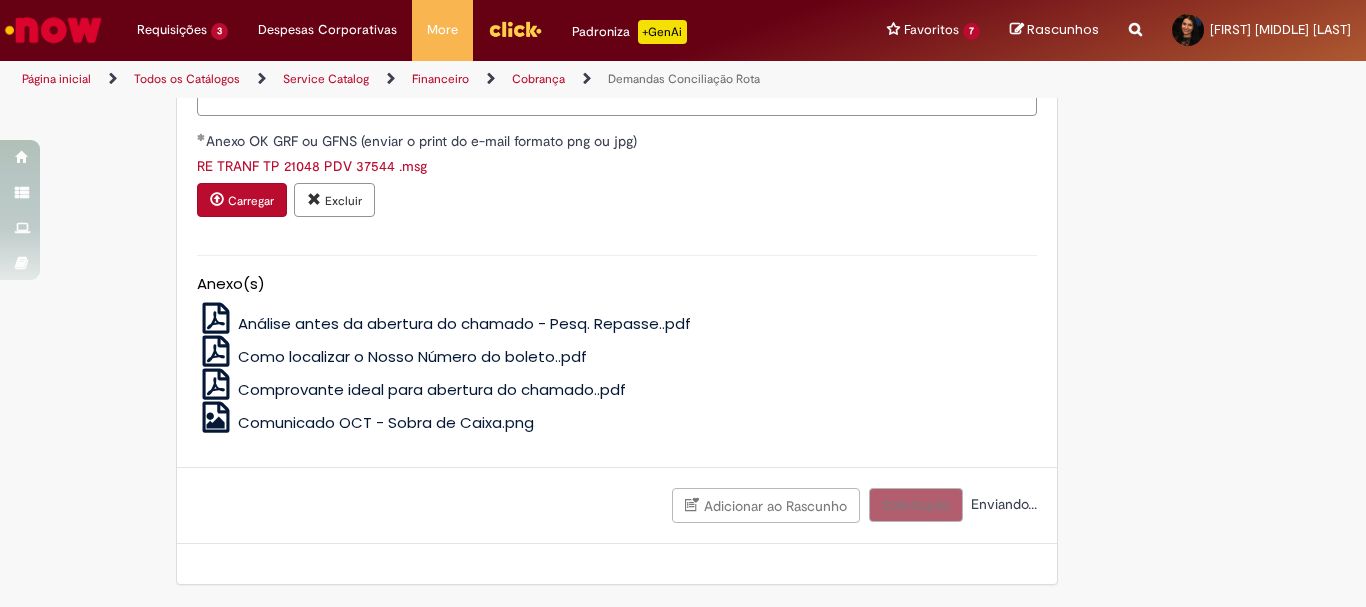 scroll, scrollTop: 1819, scrollLeft: 0, axis: vertical 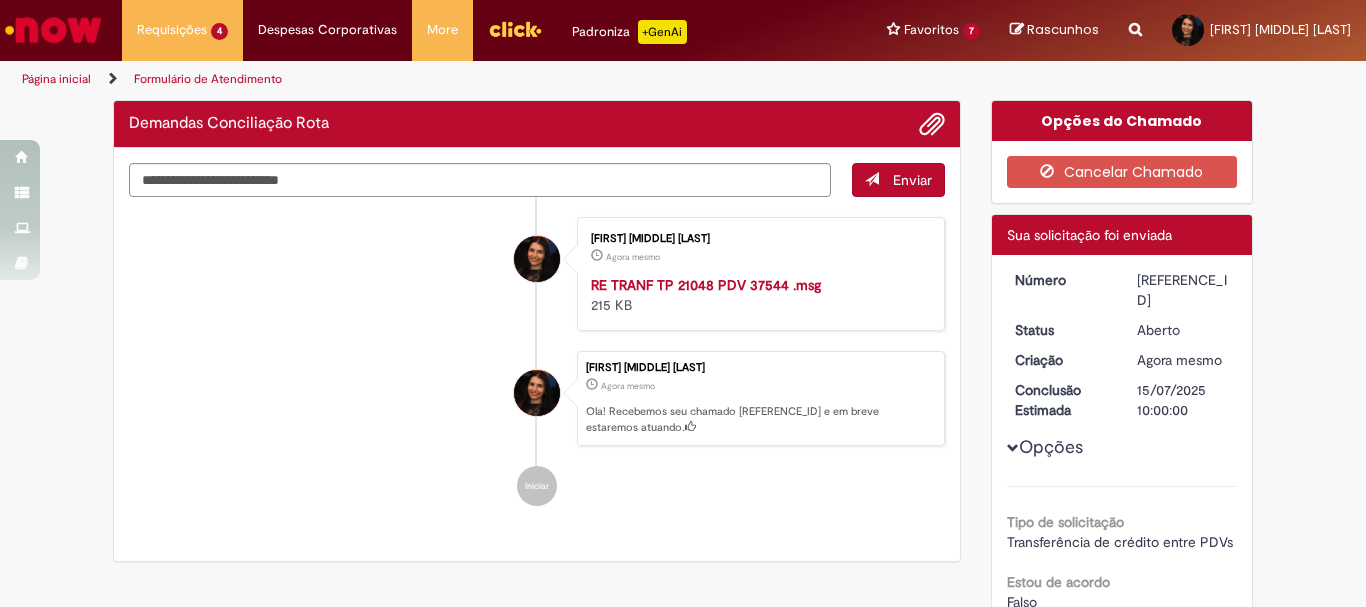 click on "[NUMBER]" at bounding box center (1183, 290) 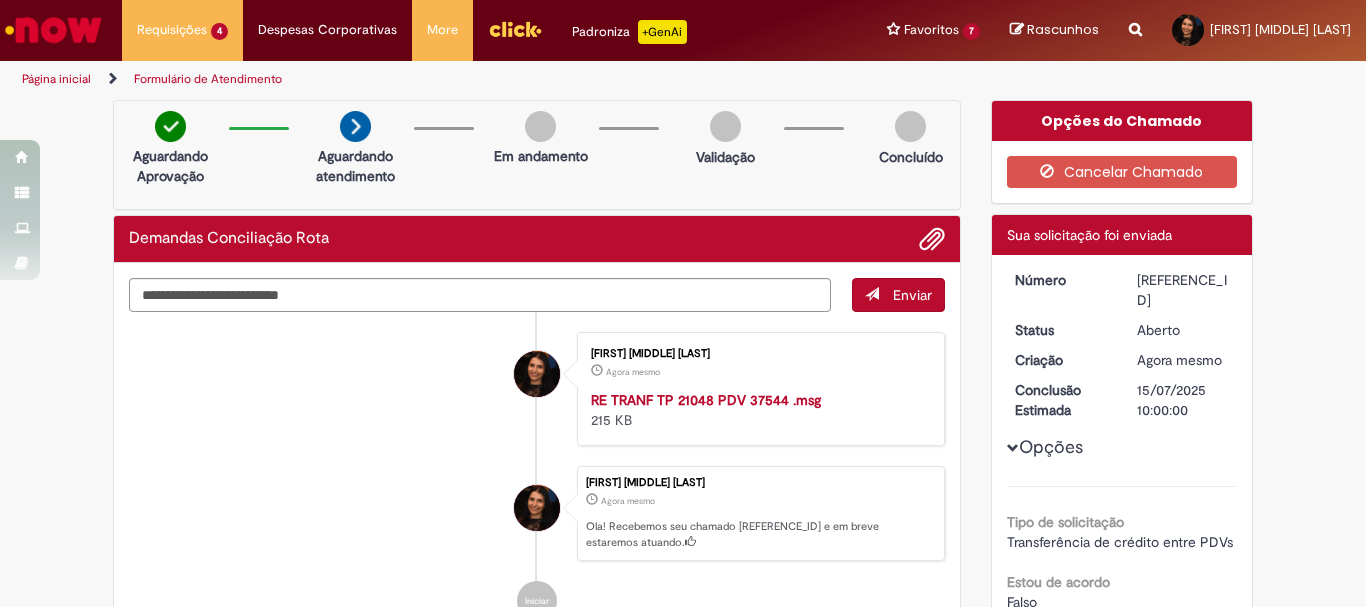 copy on "[NUMBER]" 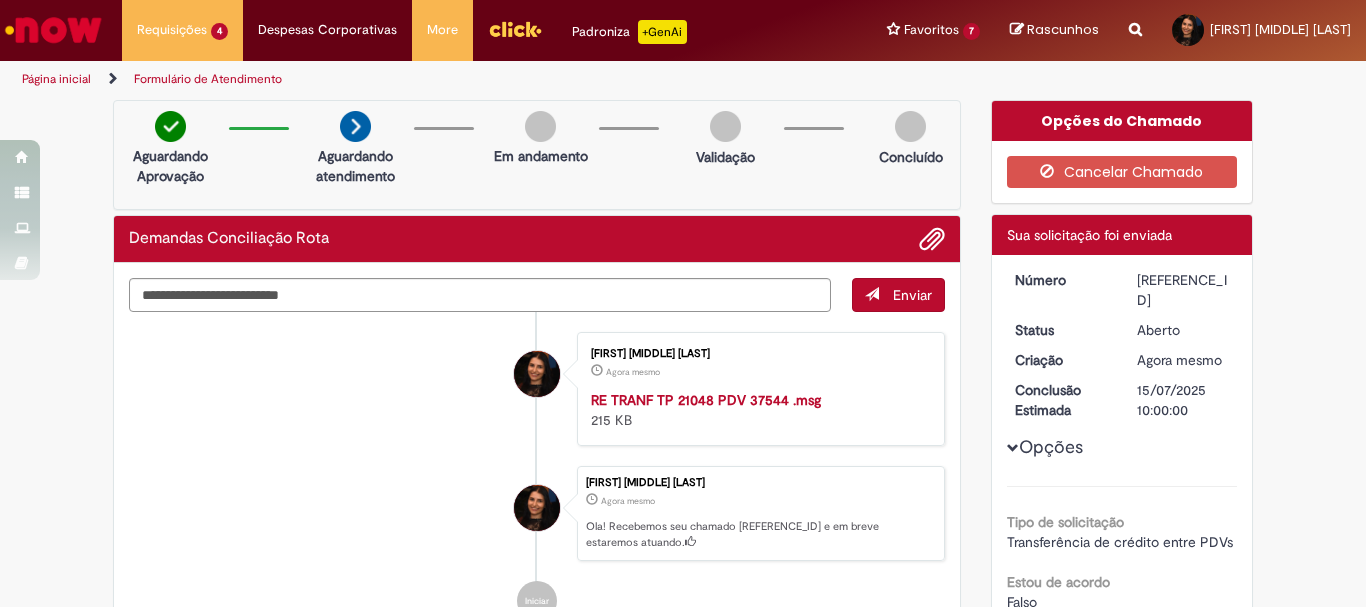 click on "Número
R13283740
Status
Aberto
Criação
Agora mesmo Agora mesmo
Conclusão Estimada
15/07/2025 10:00:00
Opções
Tipo de solicitação
Transferência de crédito entre PDVs
Estou de acordo
Falso
Estou de acordo
Verdadeiro
Estou ciente o que é sobra de caixa
Falso
Crédito (Espécie 22)
Click to view Crédito (Espécie 22)   Click to view Crédito (Espécie 22)
Nota Fiscal (Débito)
Click to view Nota Fiscal (Débito)   Click to view Nota Fiscal (Débito)
Descrição
CONCILIAÇÃO VALE 36986
Anexo OK GRF ou GFNS (enviar o print do e-mail formato png ou jpg)" at bounding box center (1122, 638) 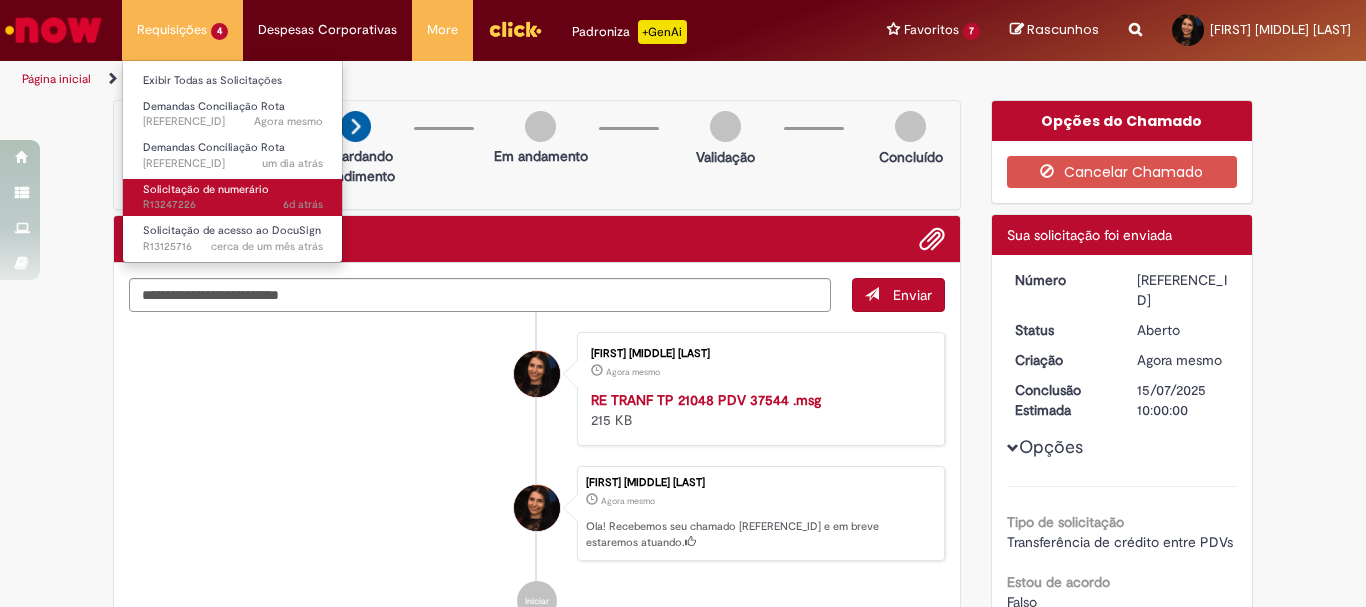 click on "6d atrás 6 dias atrás  R13247226" at bounding box center (233, 205) 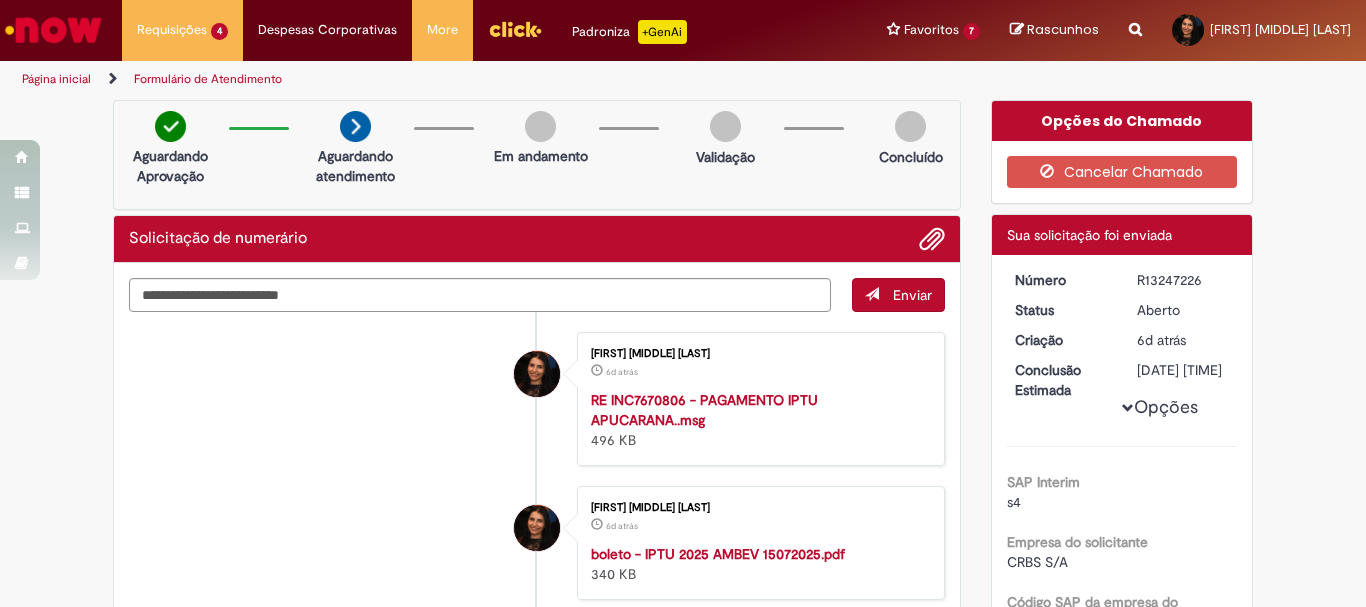 click at bounding box center [53, 30] 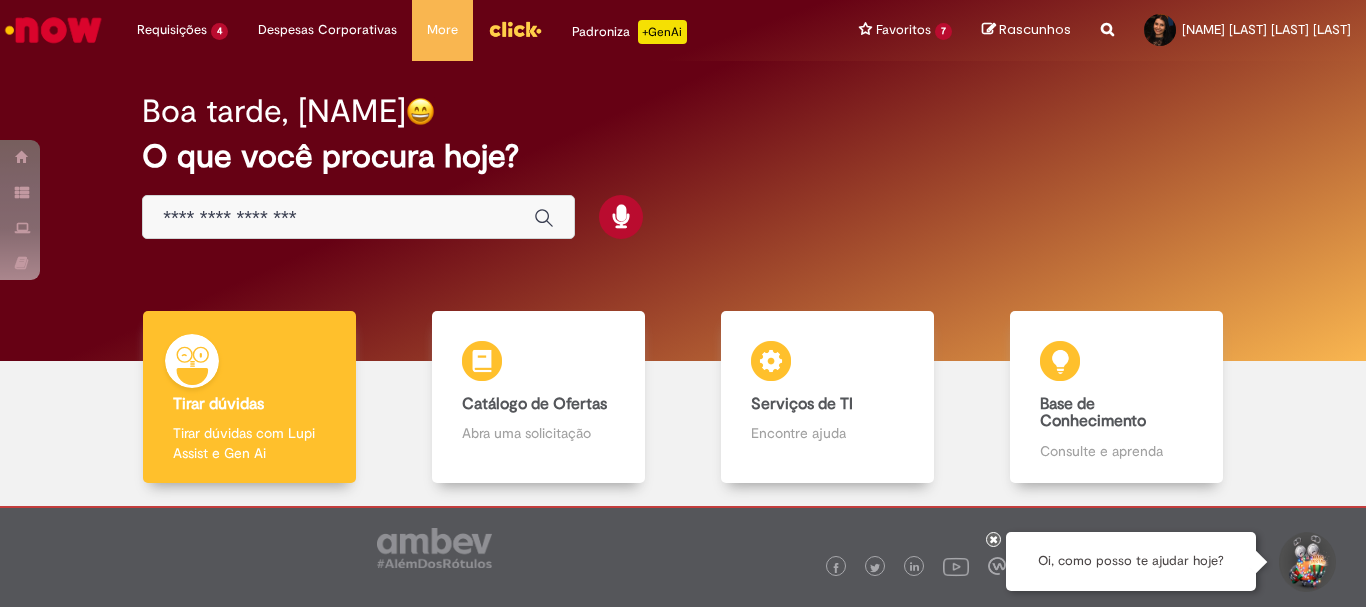 scroll, scrollTop: 0, scrollLeft: 0, axis: both 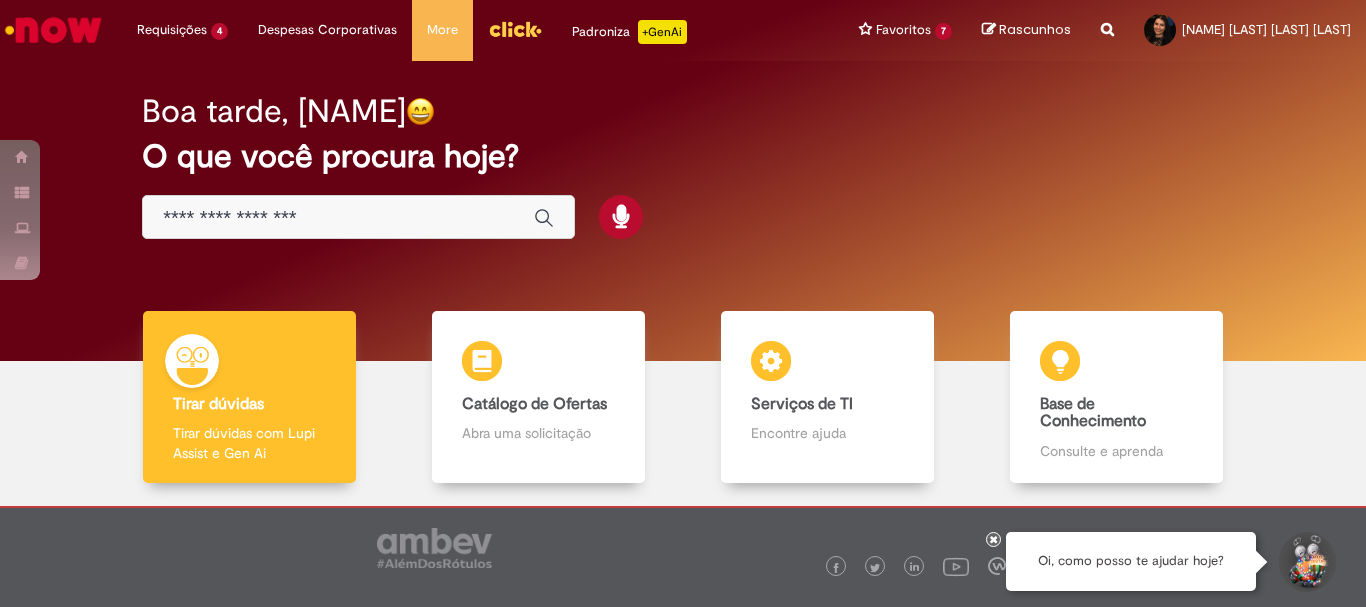 click on "Boa tarde, [NAME]
O que você procura hoje?" at bounding box center [683, 167] 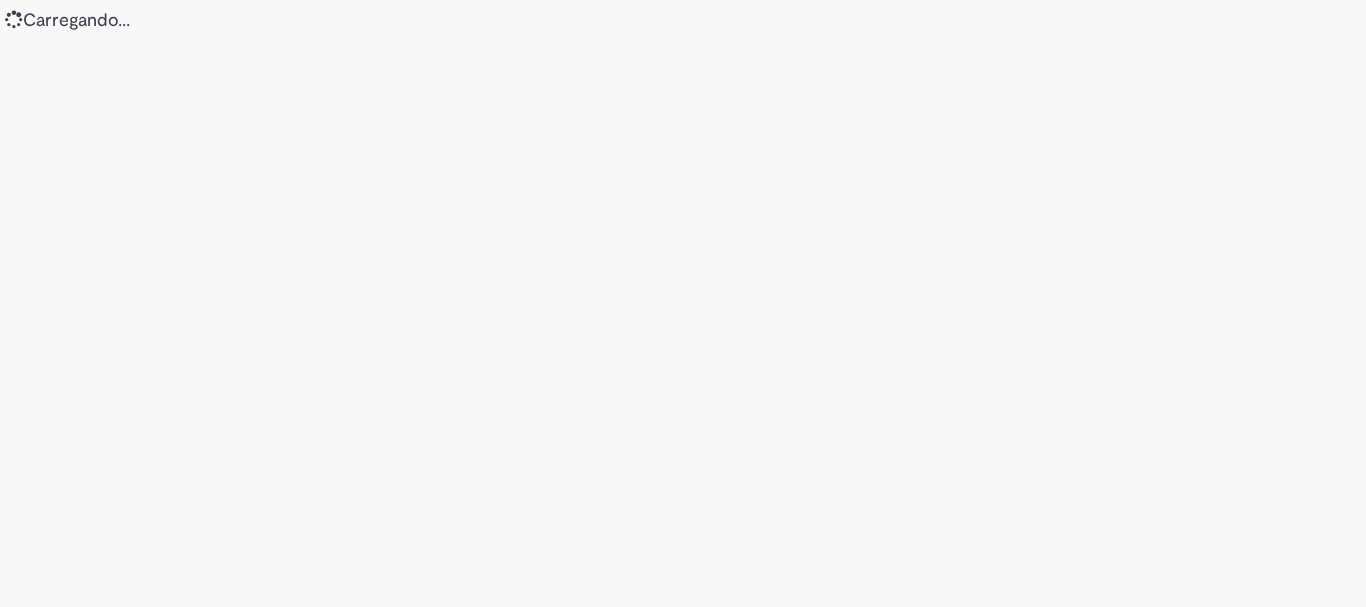 scroll, scrollTop: 0, scrollLeft: 0, axis: both 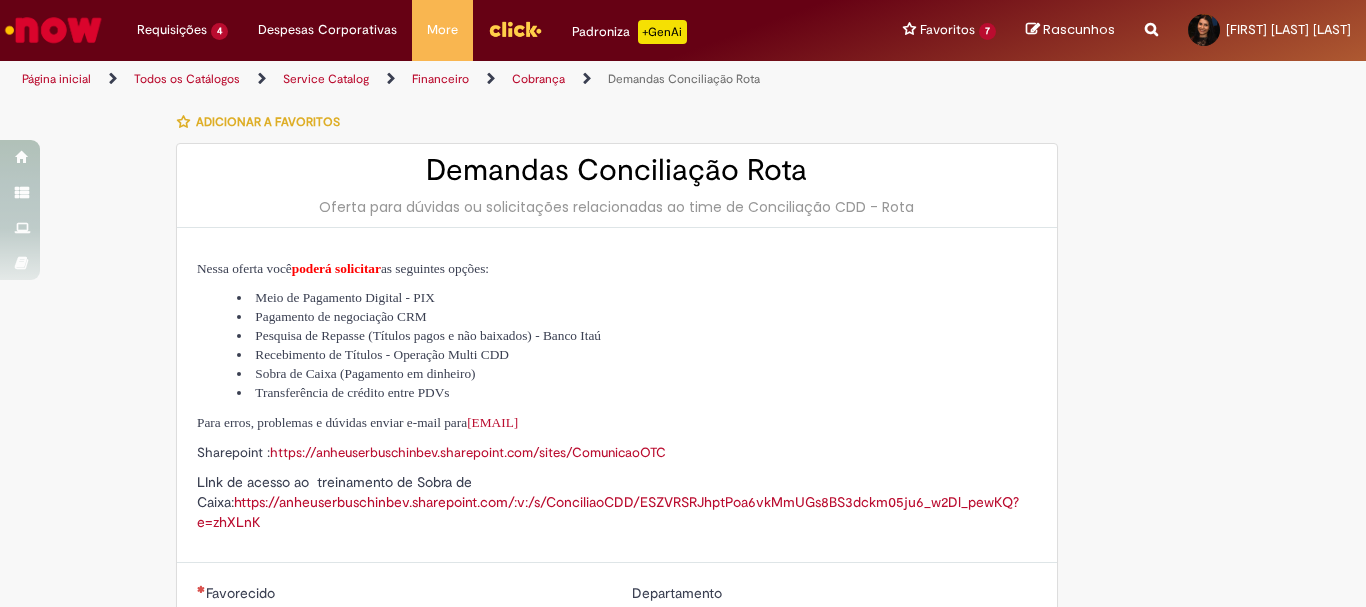 type on "********" 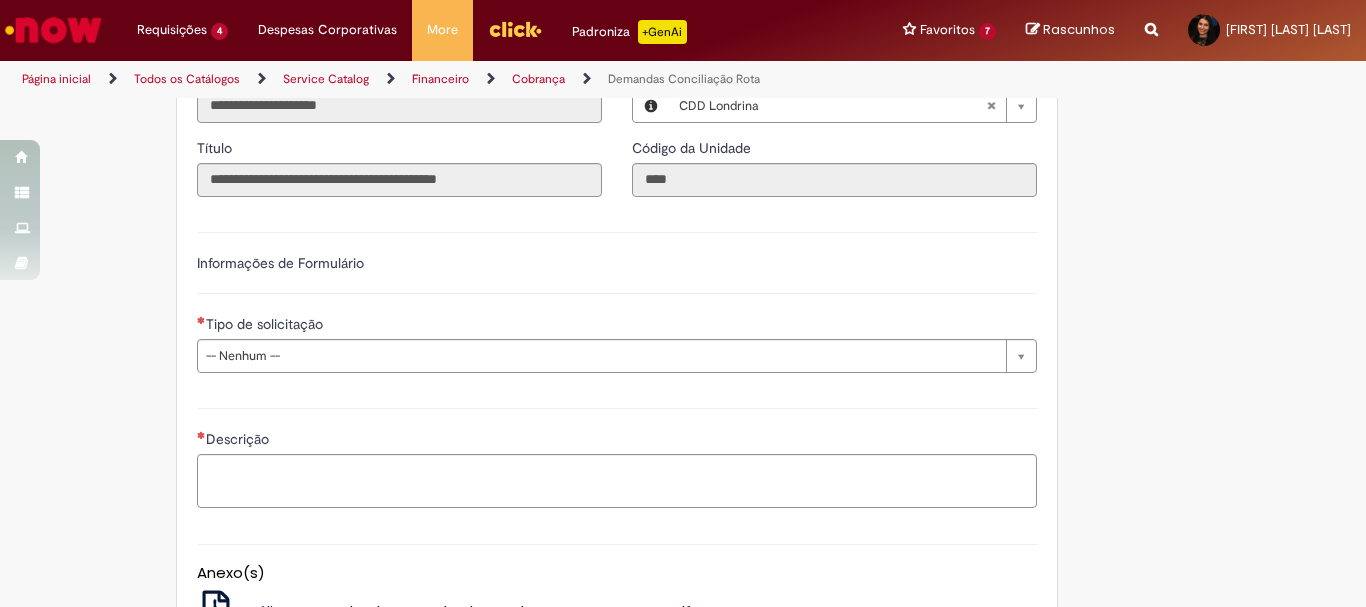 scroll, scrollTop: 670, scrollLeft: 0, axis: vertical 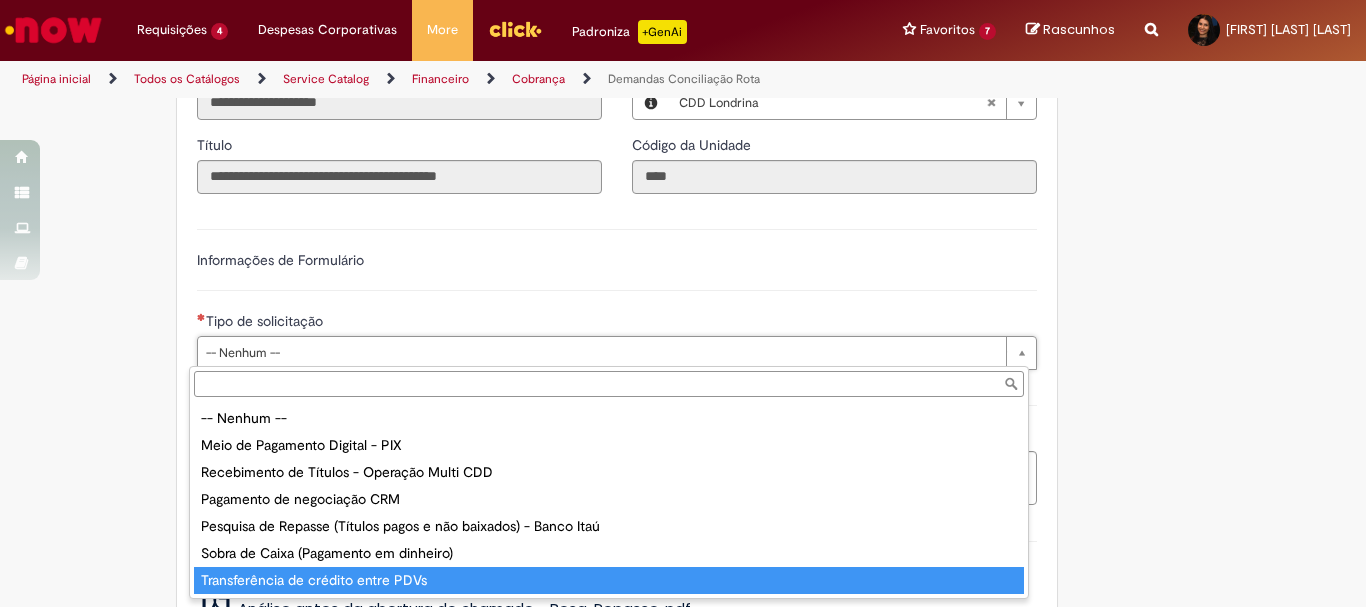 type on "**********" 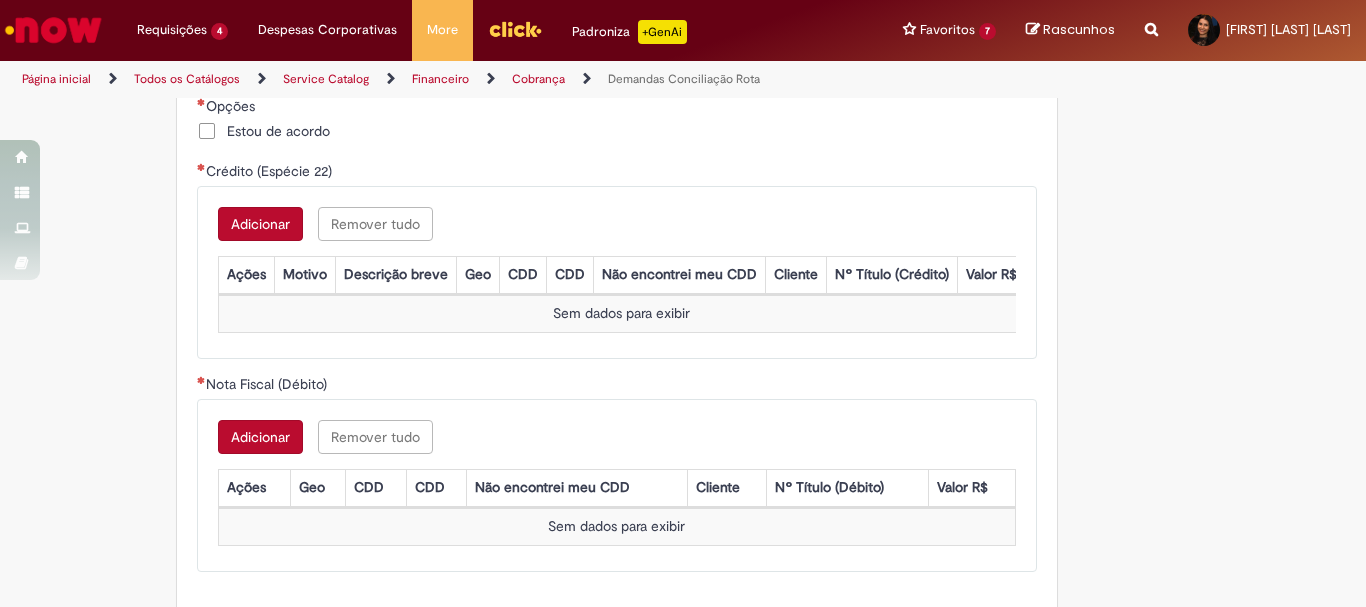 scroll, scrollTop: 1119, scrollLeft: 0, axis: vertical 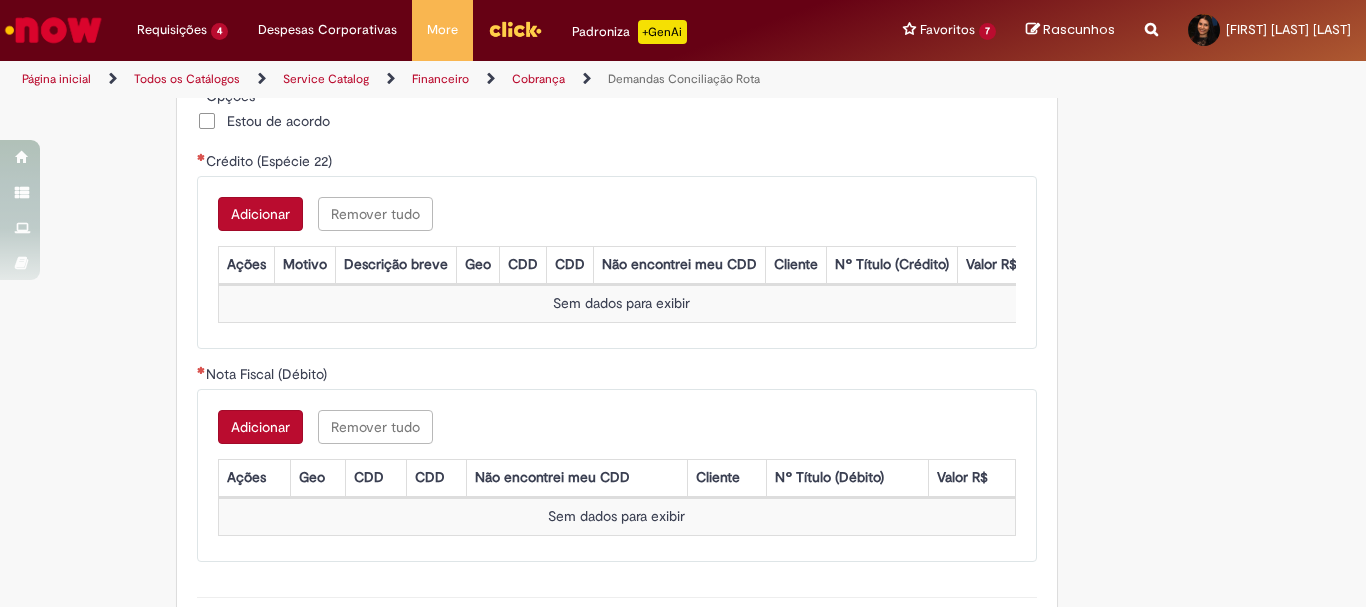 click on "Estou de acordo" at bounding box center (278, 121) 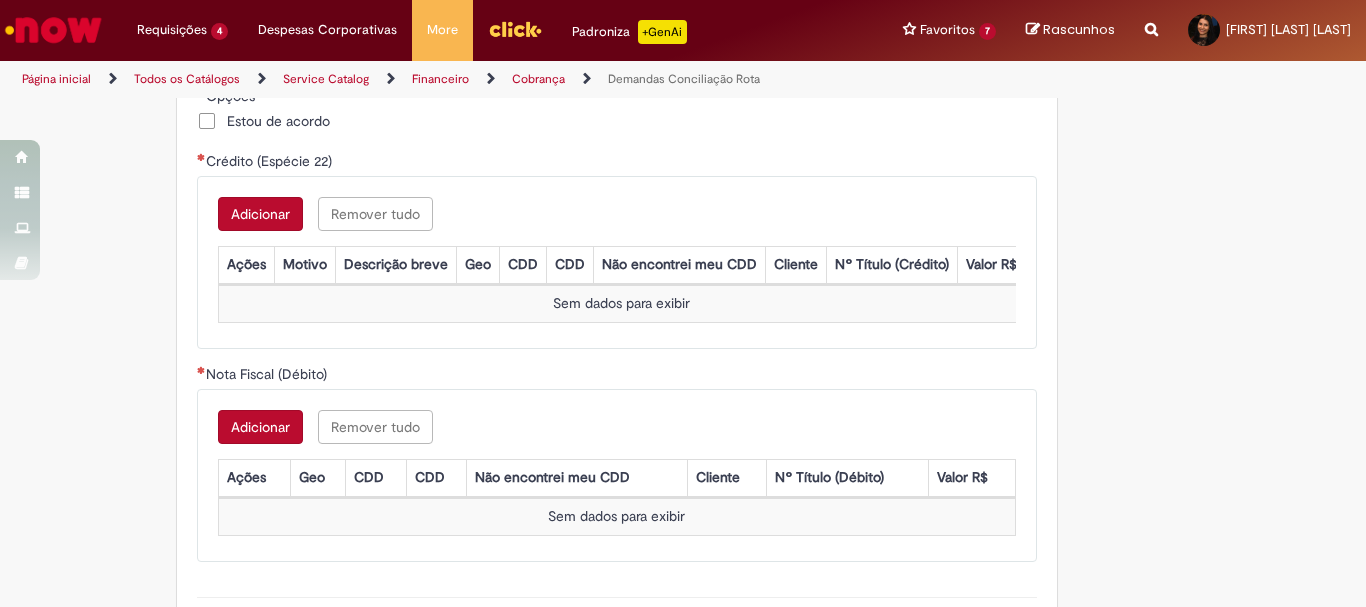 click on "Adicionar" at bounding box center (260, 214) 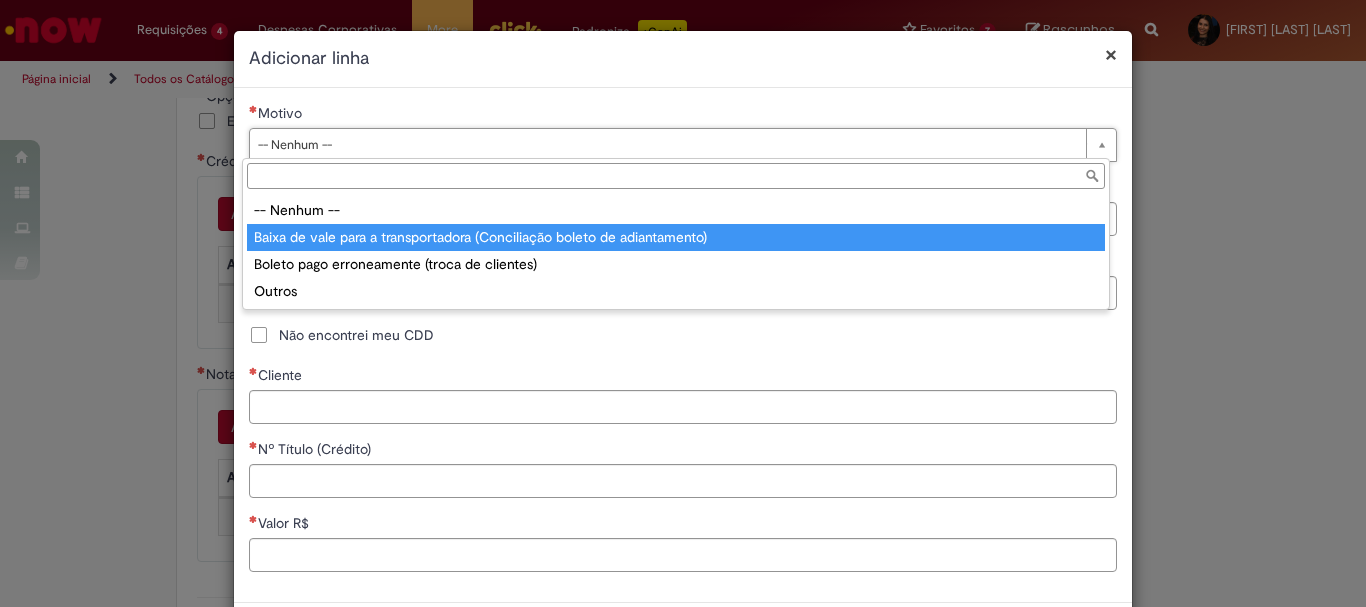 type on "**********" 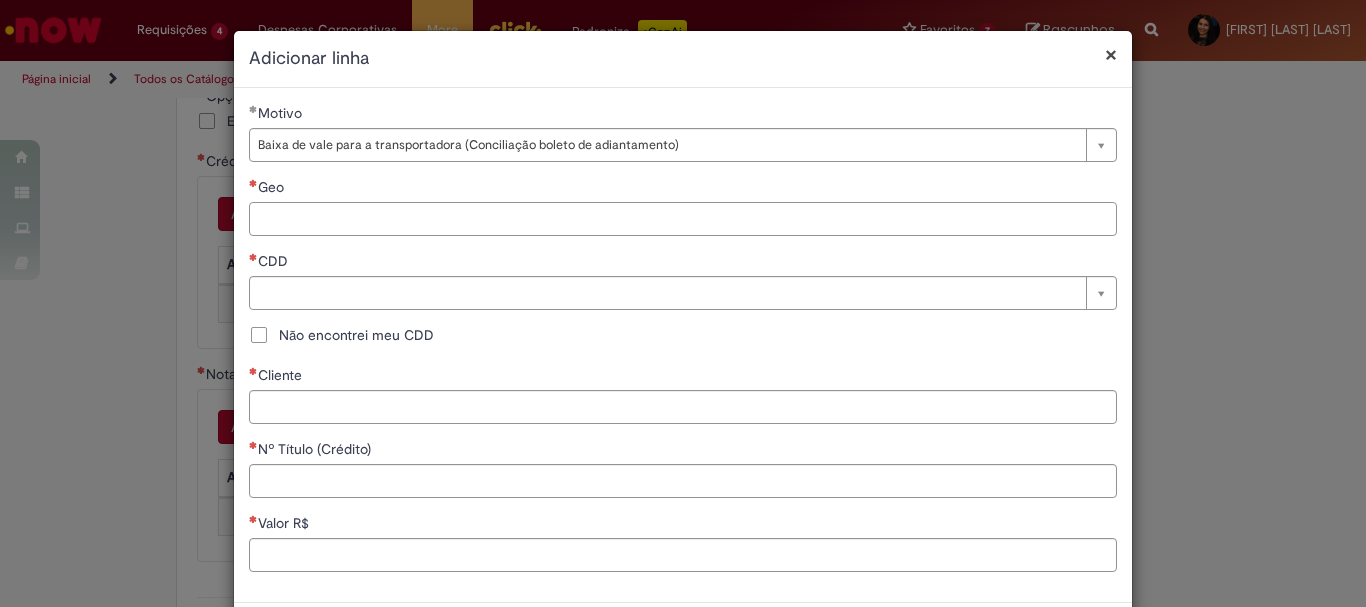 click on "**********" at bounding box center (683, 345) 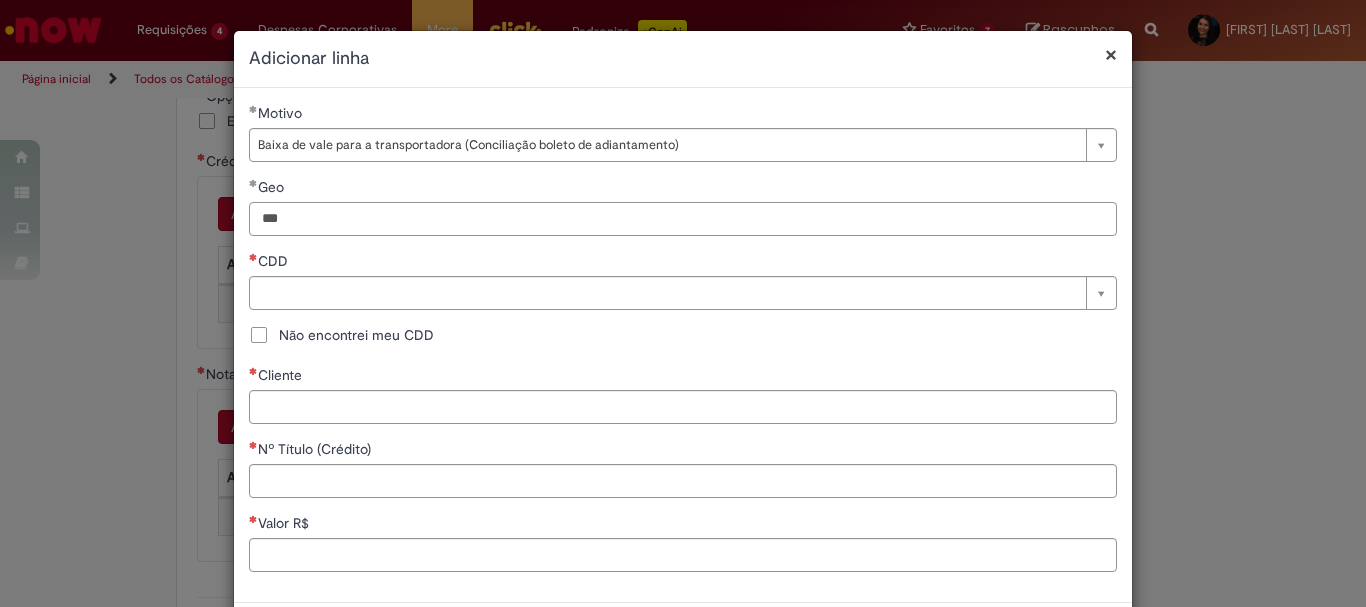 type on "***" 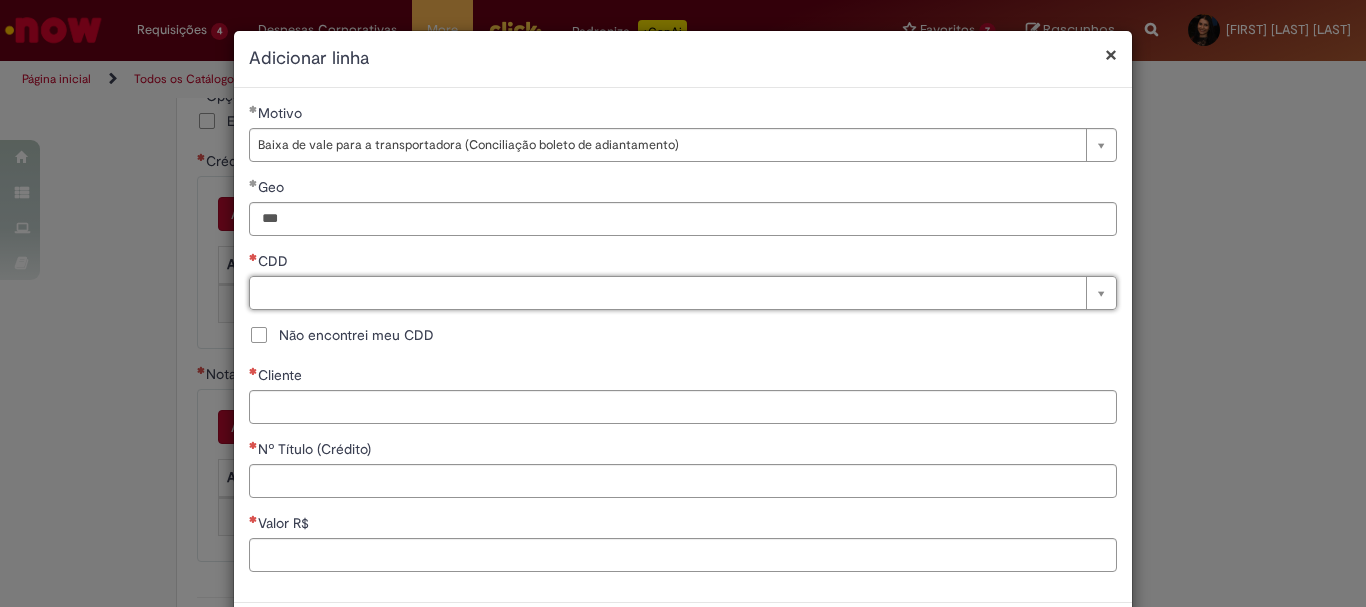 type on "*" 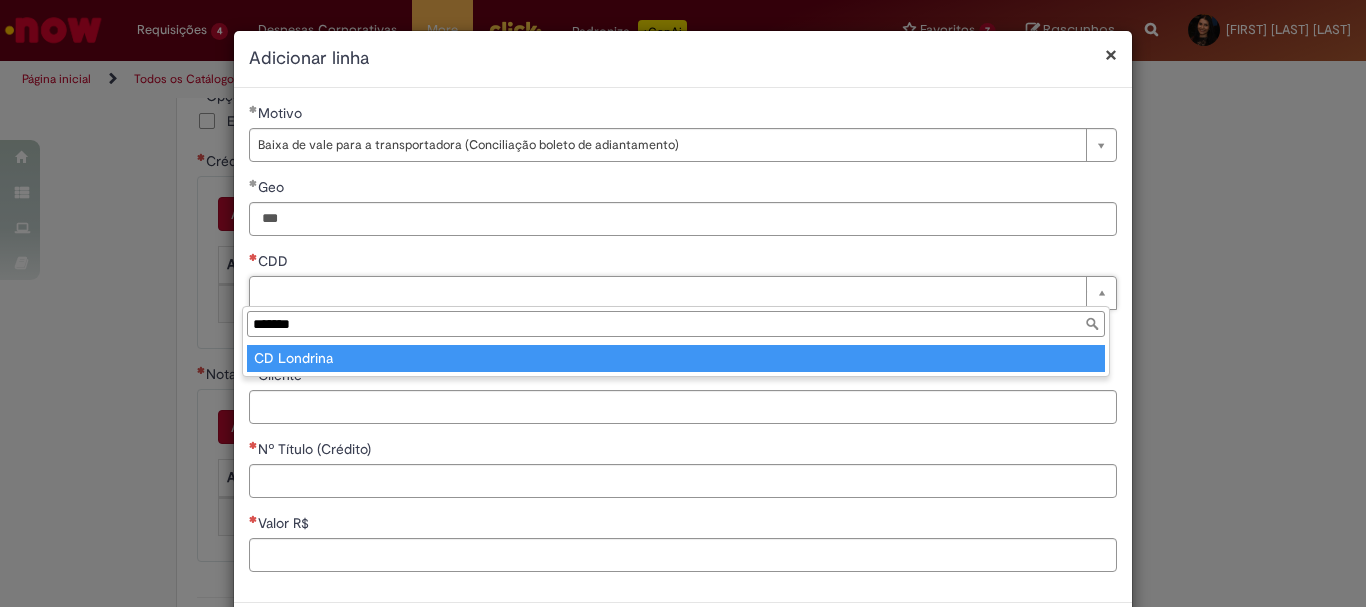type on "*******" 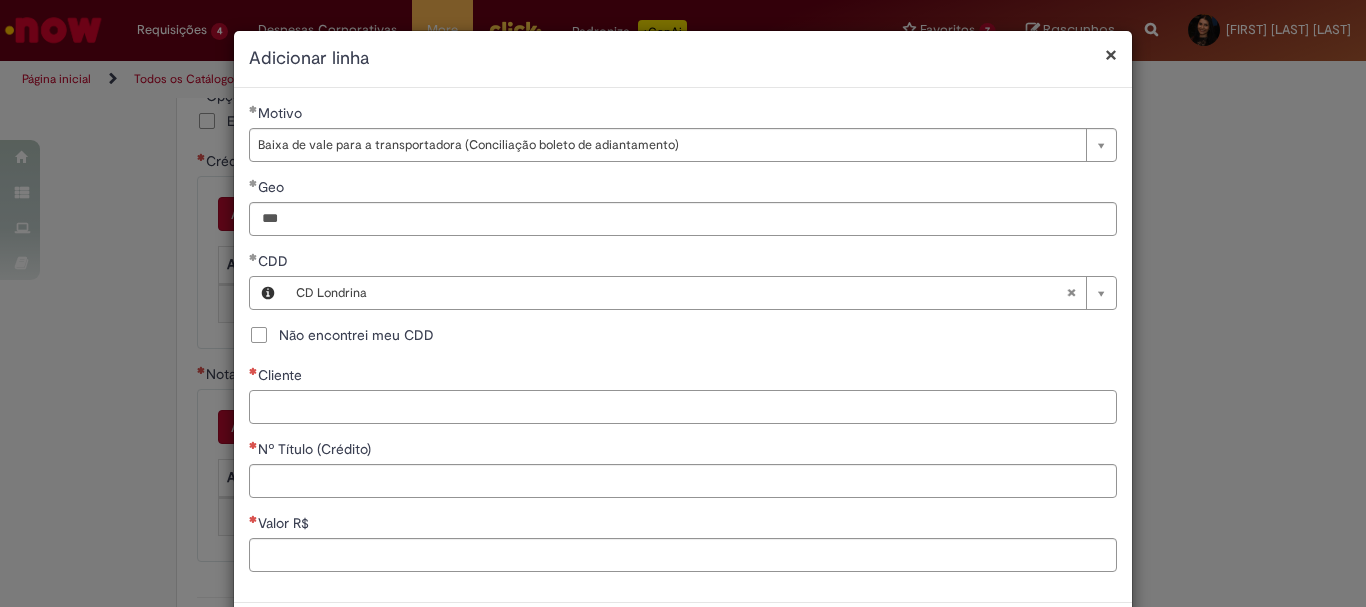 paste on "*****" 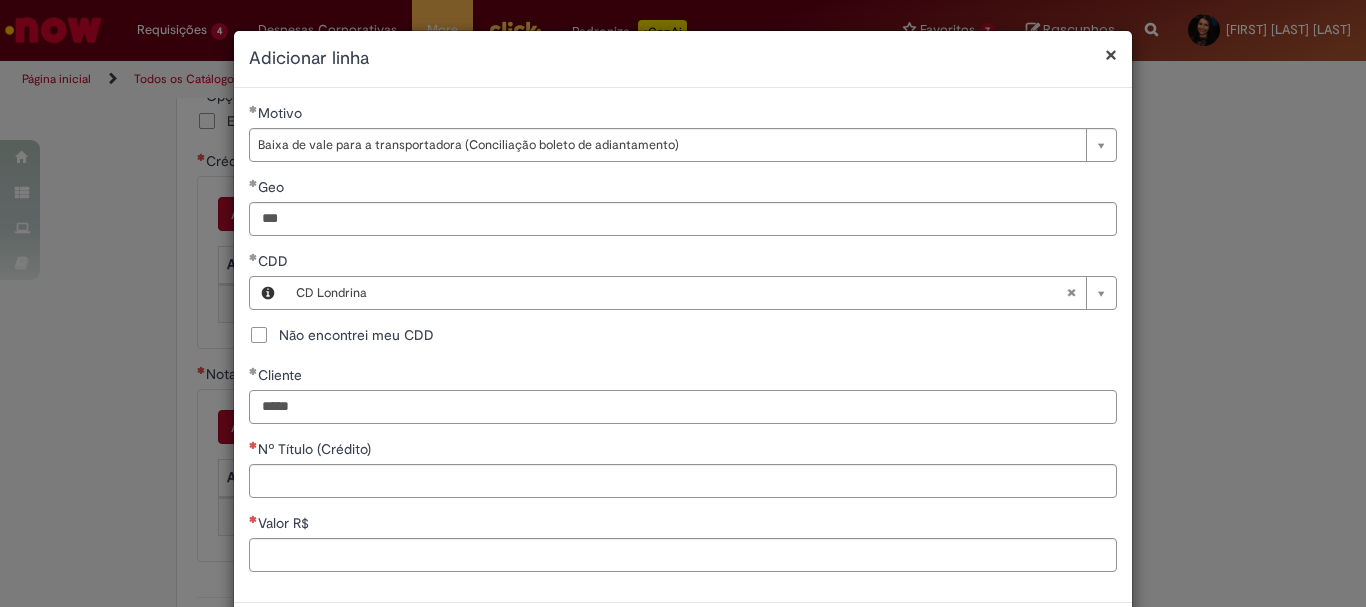 type on "*****" 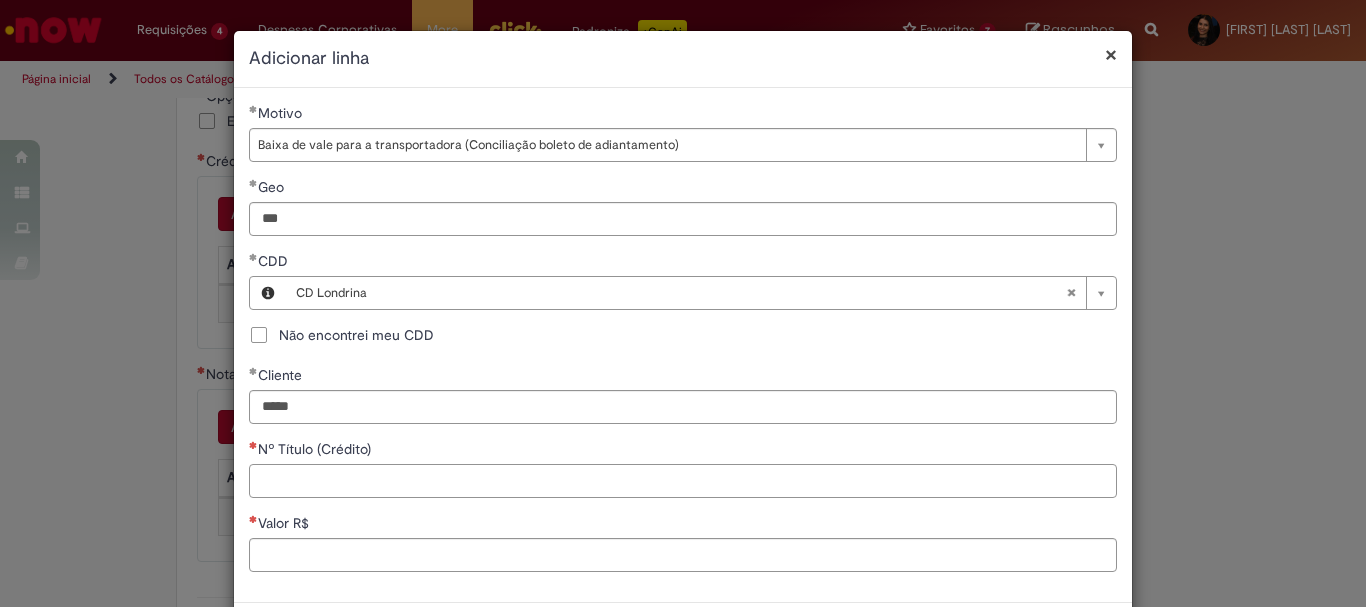 paste on "******" 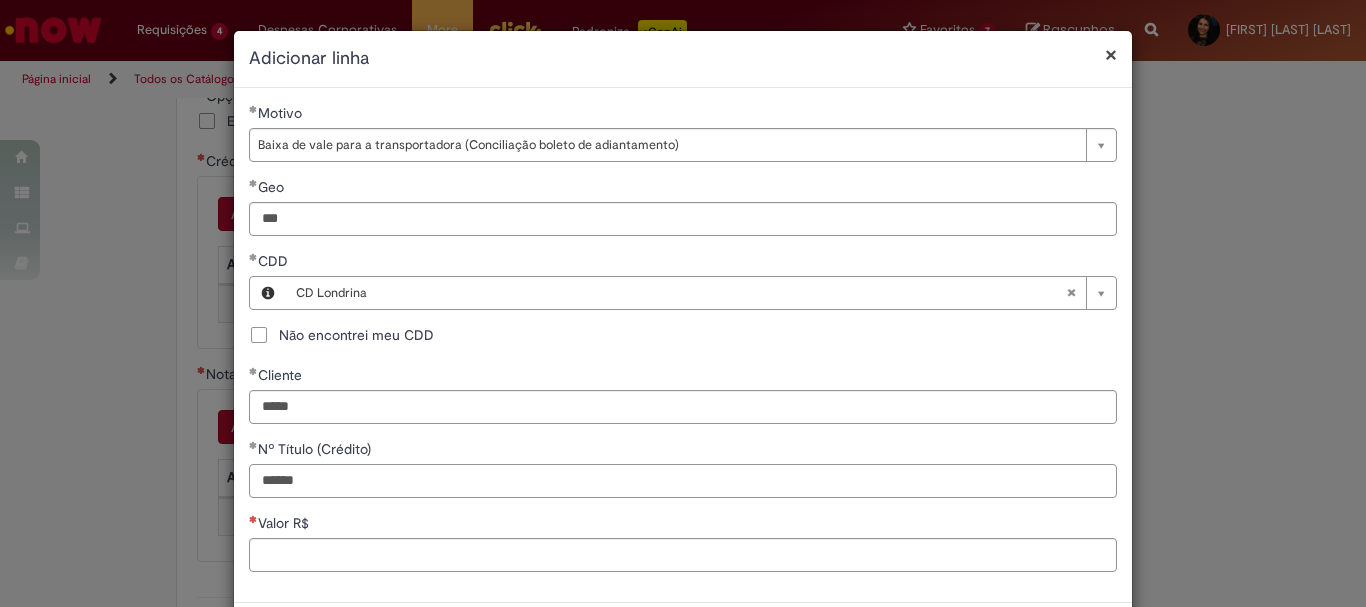 type on "******" 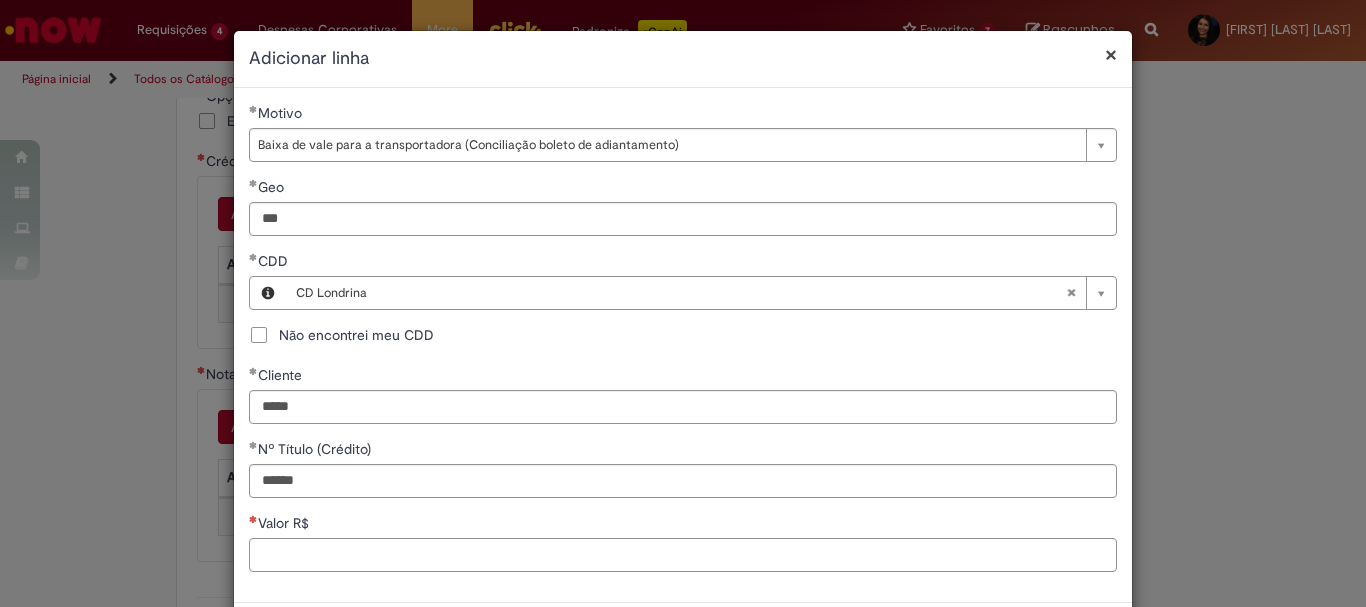 click on "Valor R$" at bounding box center (683, 555) 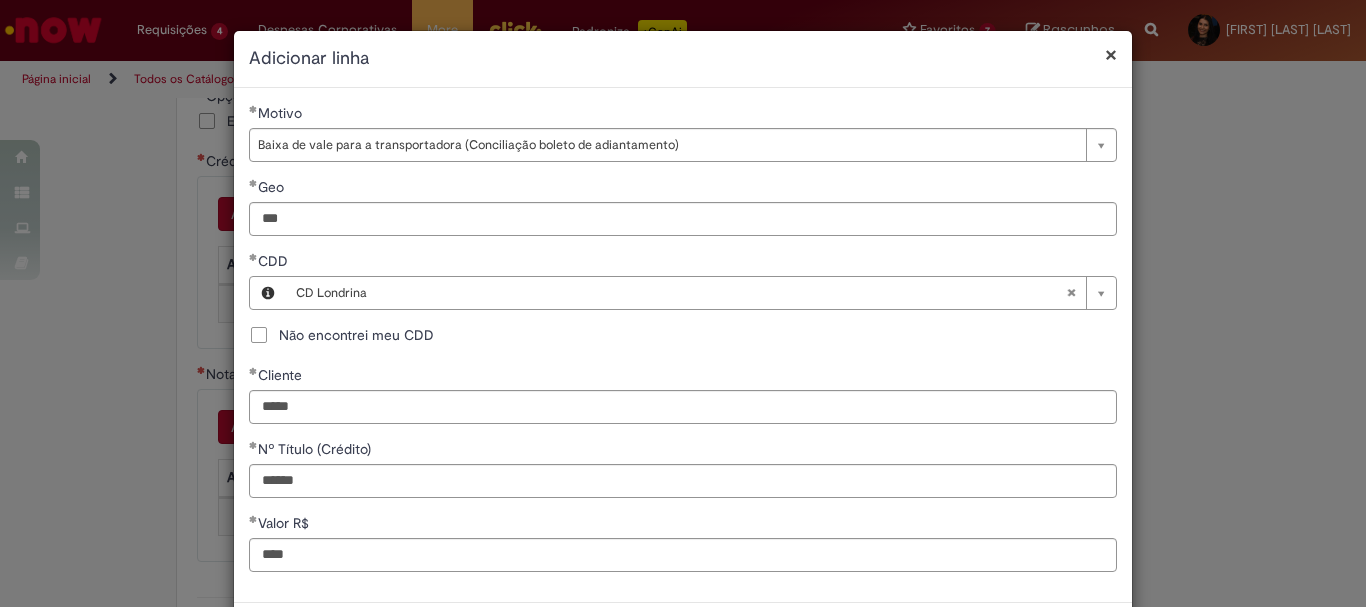 type on "**********" 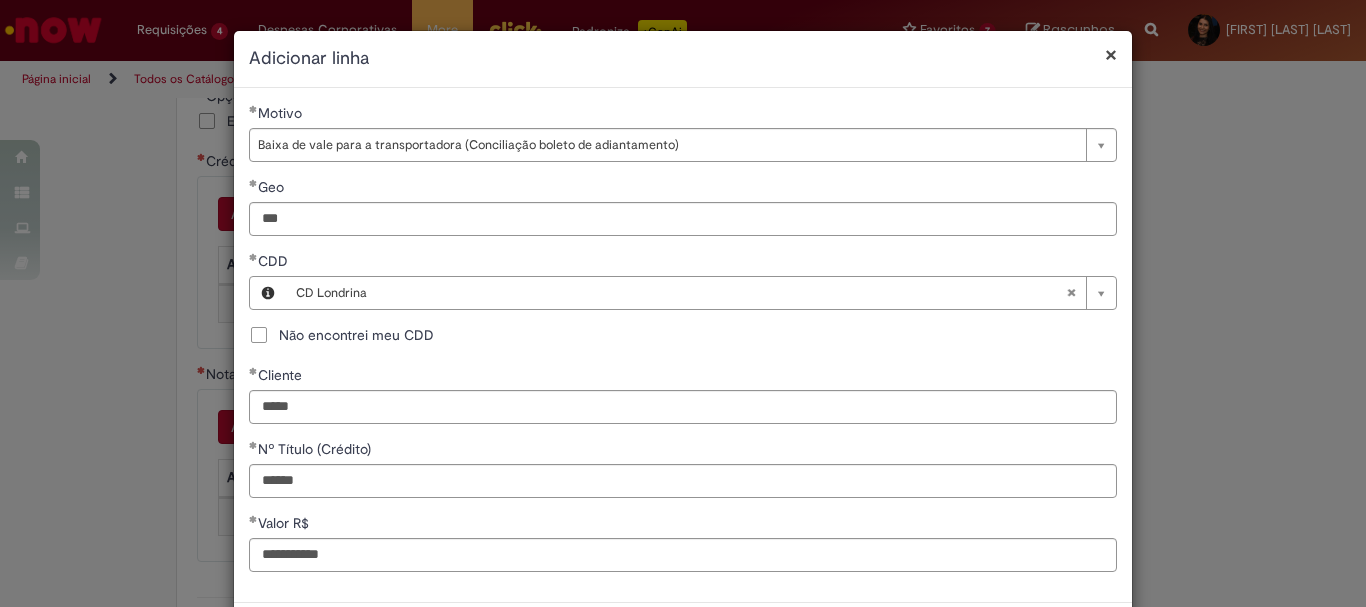 scroll, scrollTop: 91, scrollLeft: 0, axis: vertical 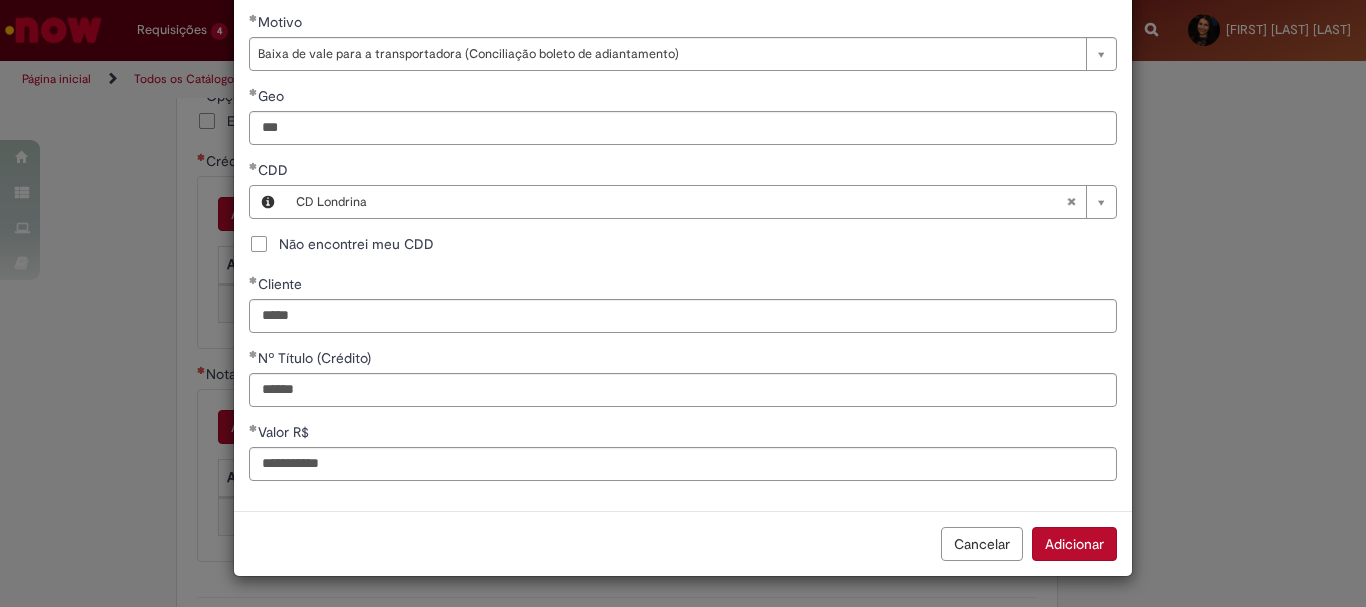type 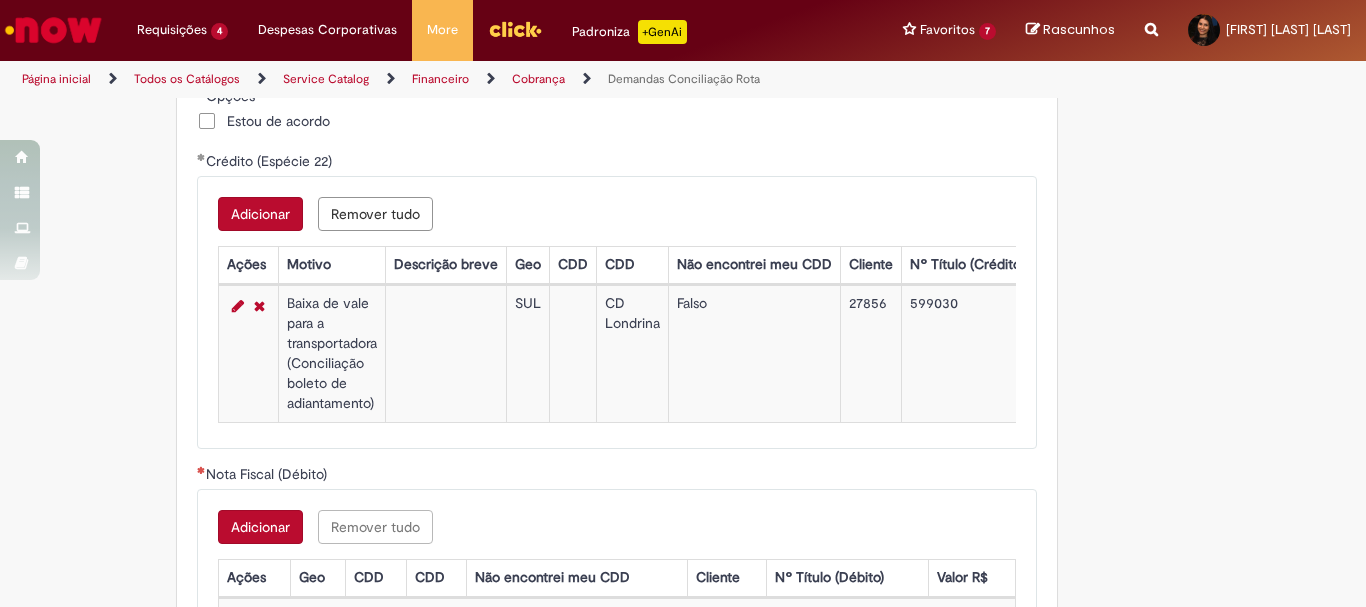 click on "Adicionar" at bounding box center [260, 527] 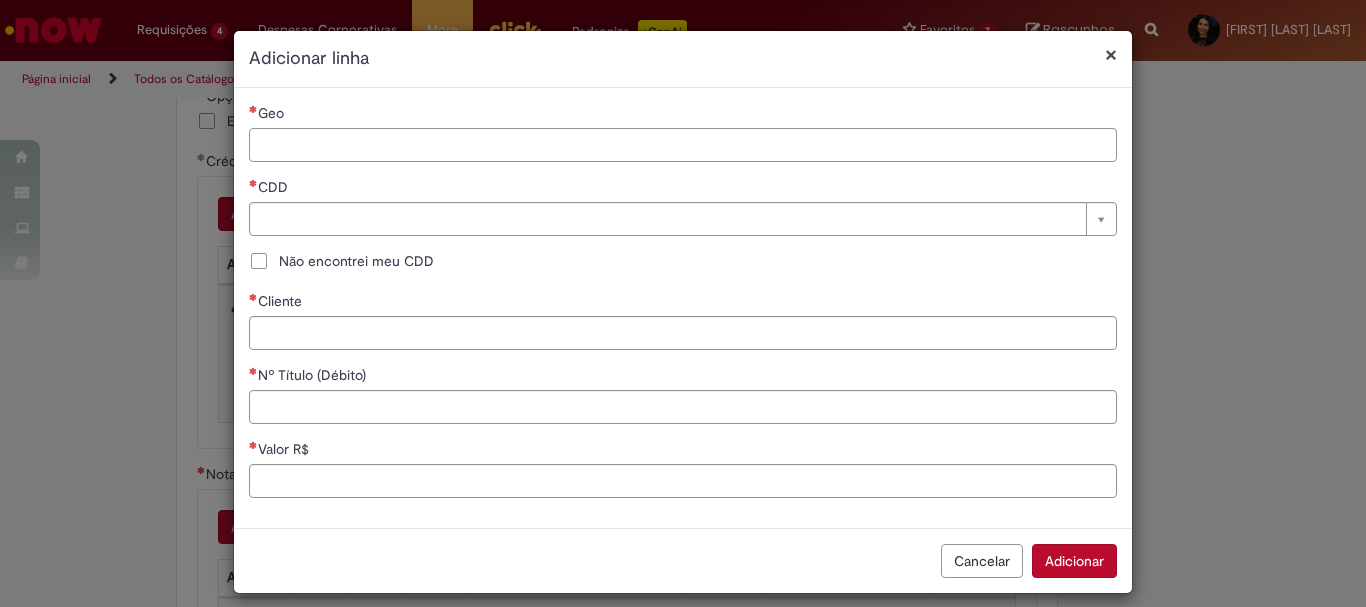 click on "Geo" at bounding box center (683, 145) 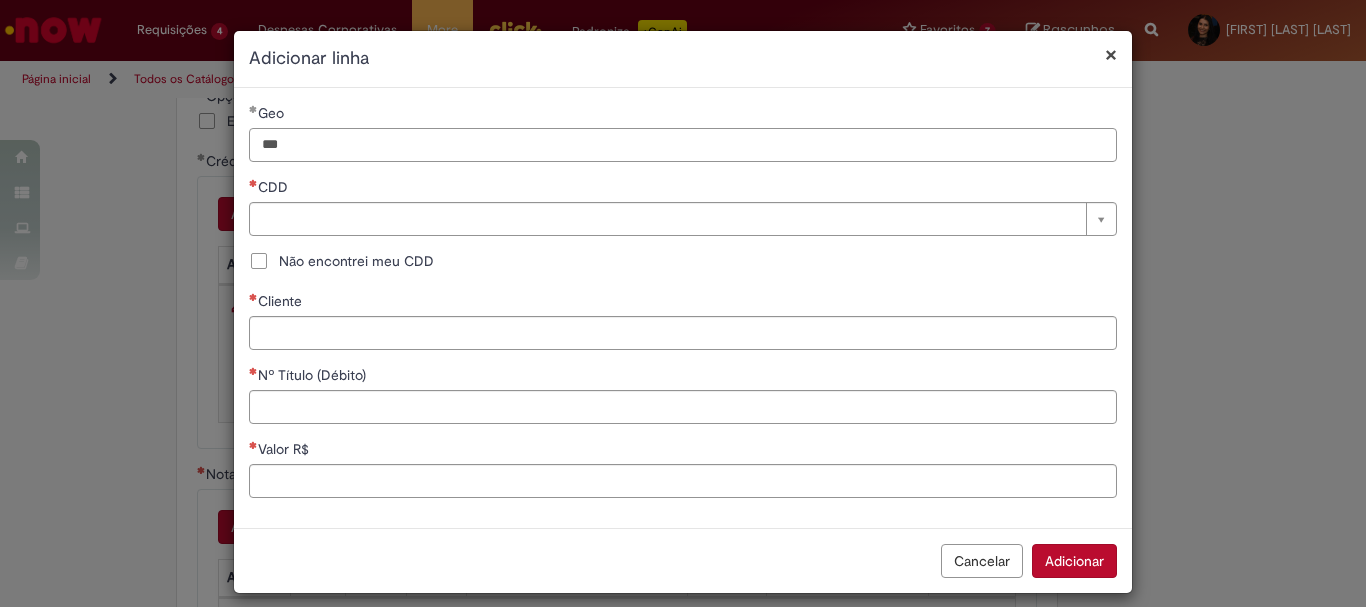 type on "***" 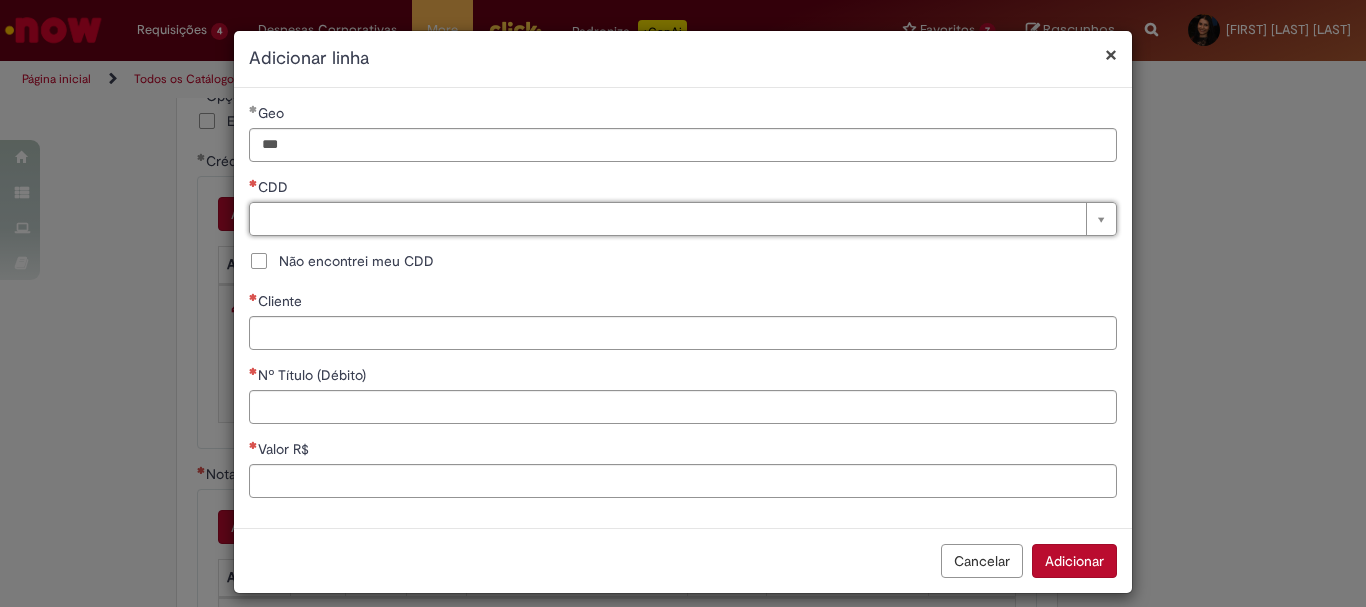 type on "*" 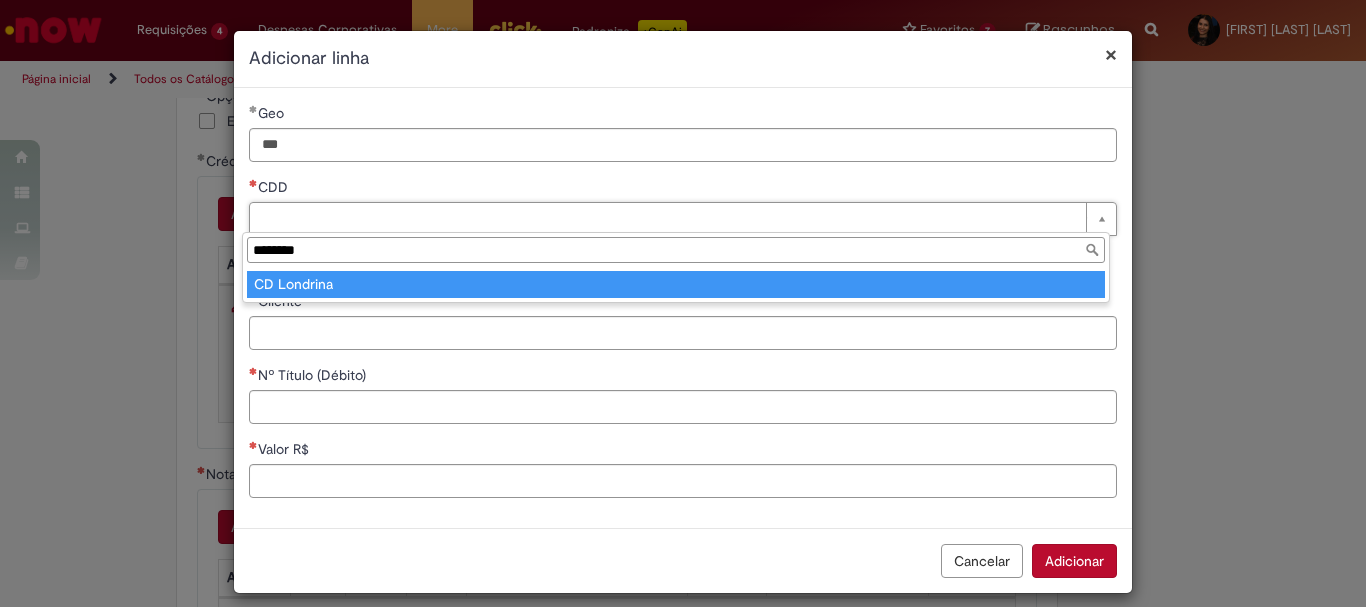 type on "********" 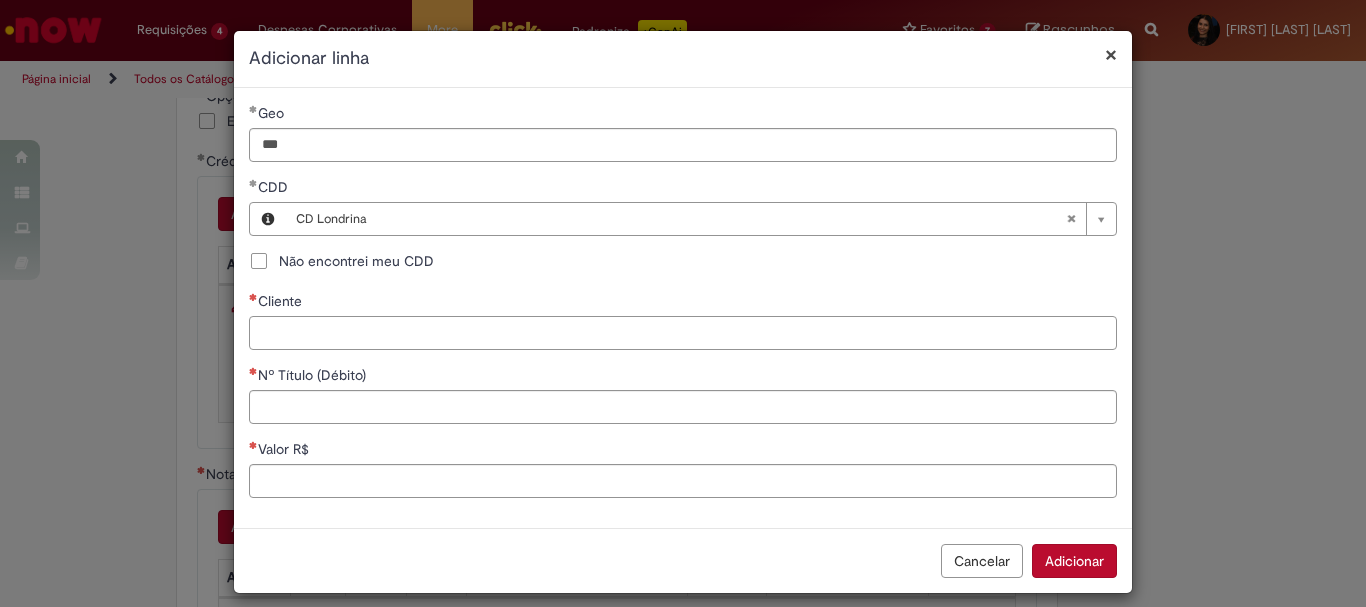 click on "Cliente" at bounding box center (683, 333) 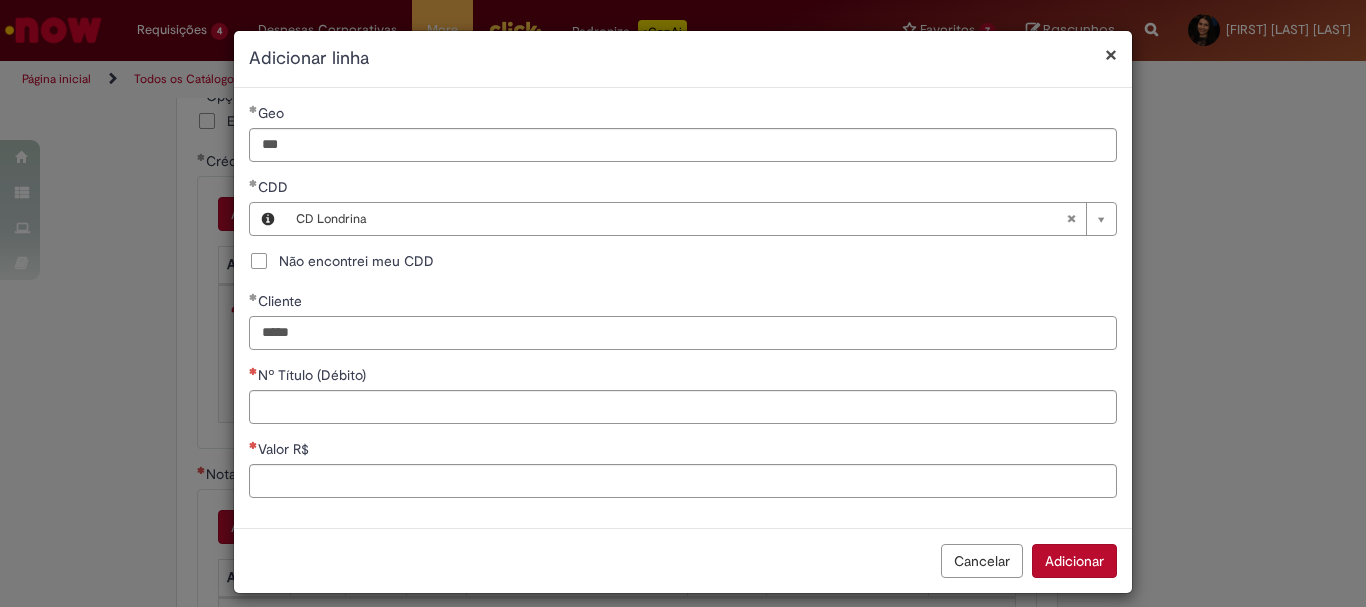 type on "*****" 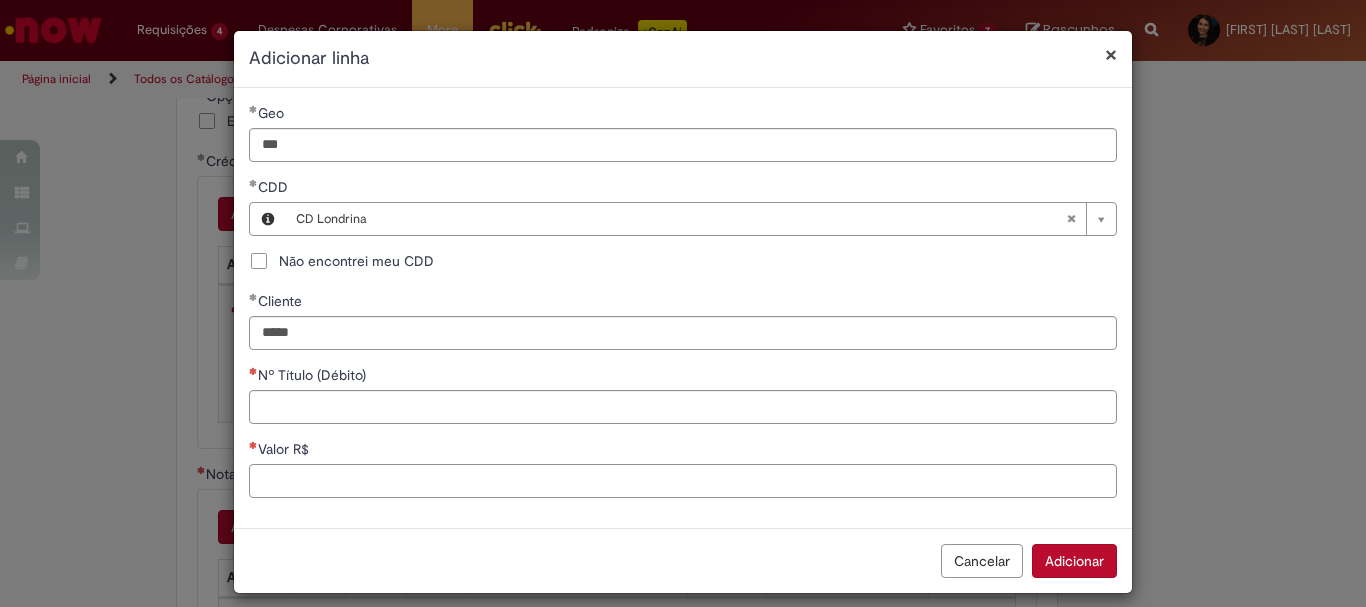 click on "Valor R$" at bounding box center [683, 481] 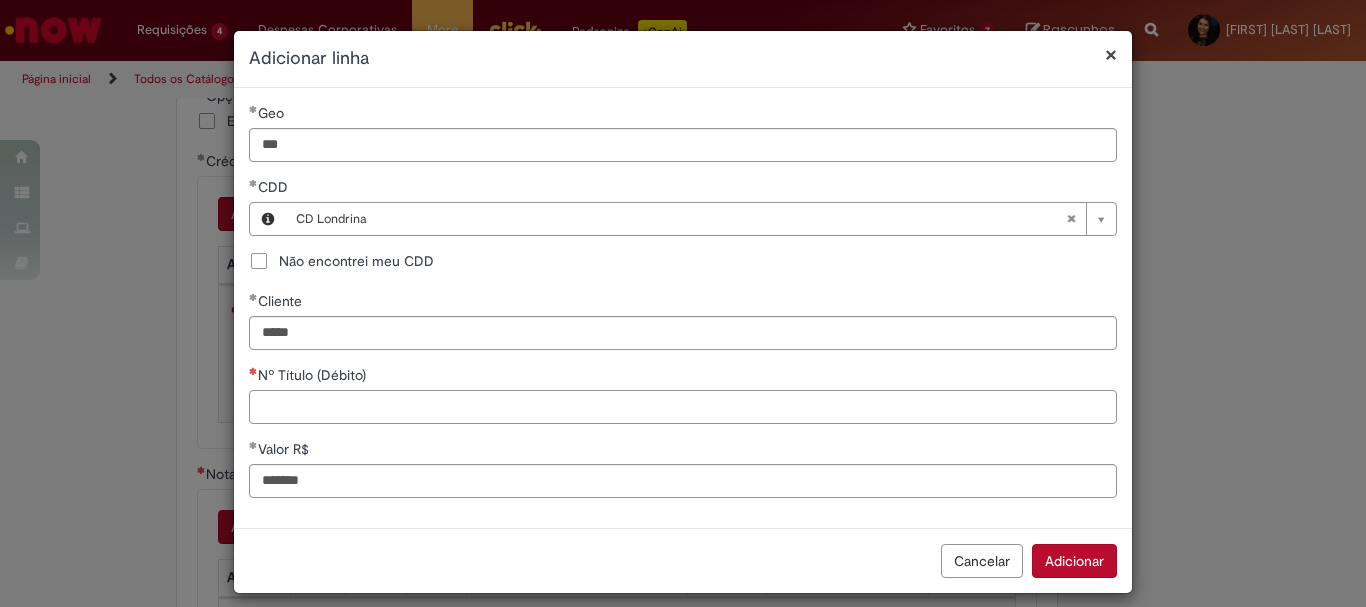 type on "**********" 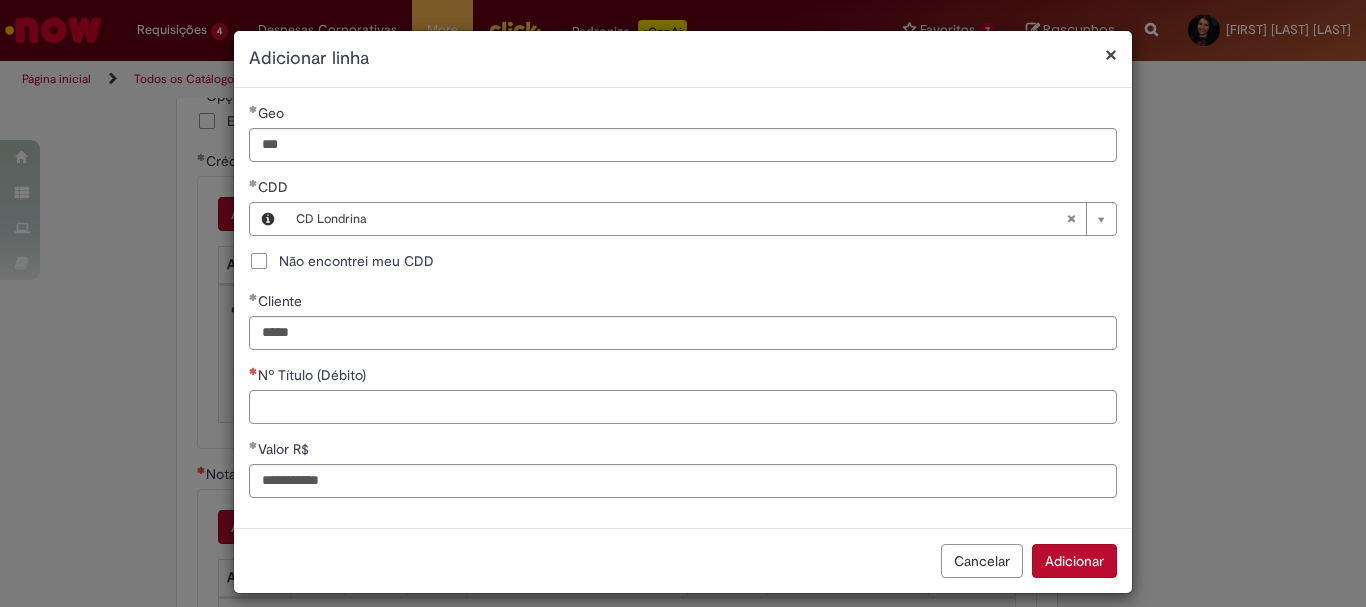 click on "Nº Título (Débito)" at bounding box center [683, 407] 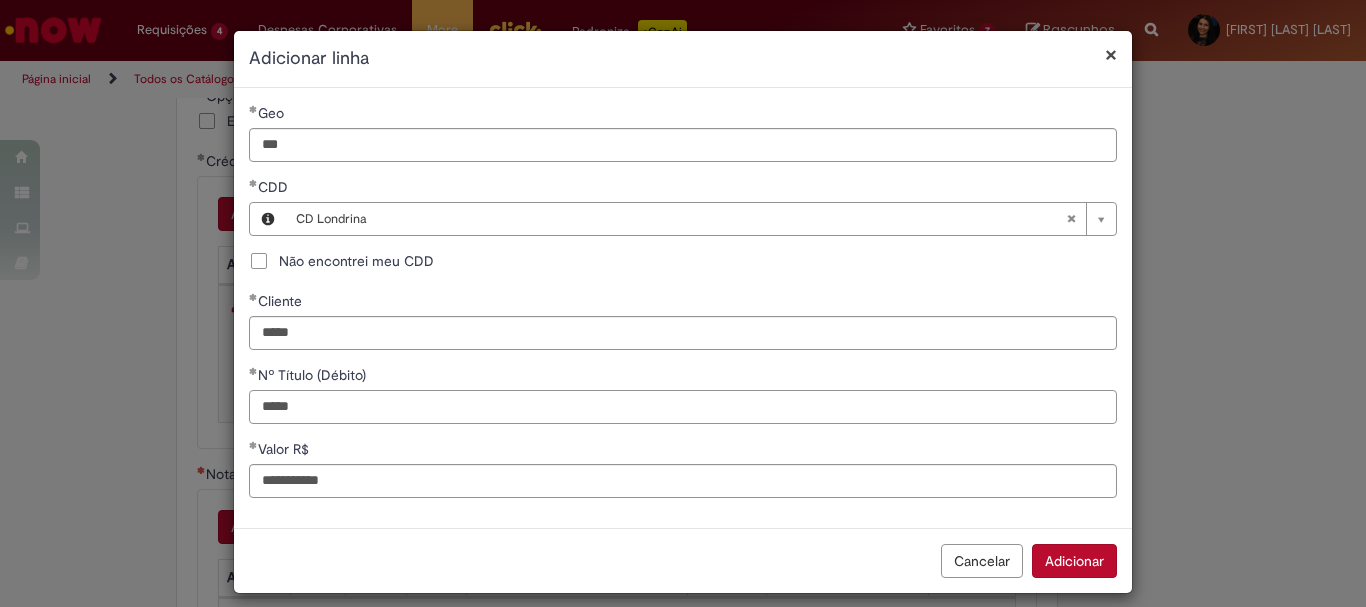 type on "*****" 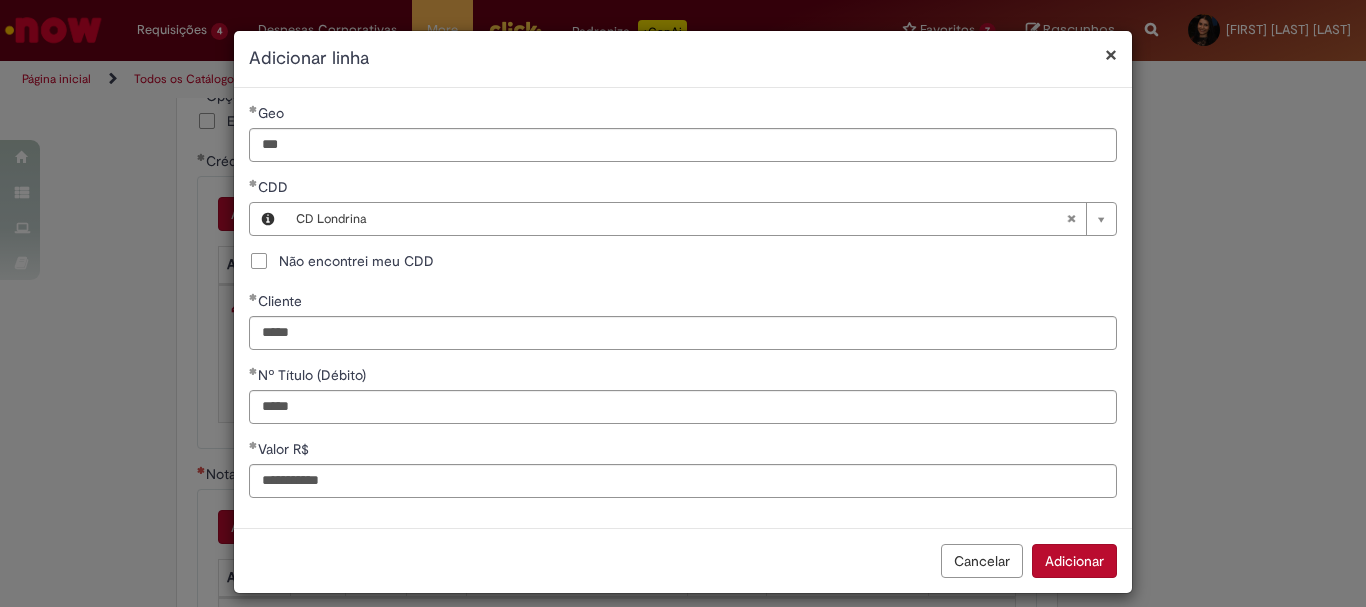 click on "Adicionar" at bounding box center (1074, 561) 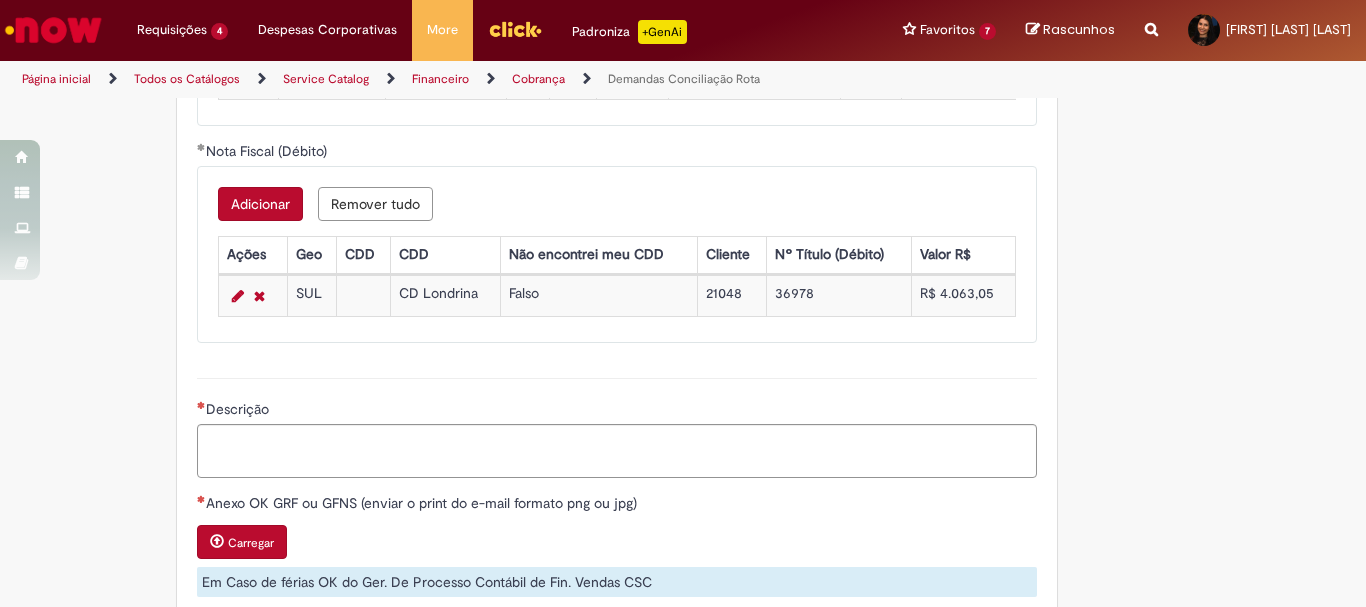 scroll, scrollTop: 1437, scrollLeft: 0, axis: vertical 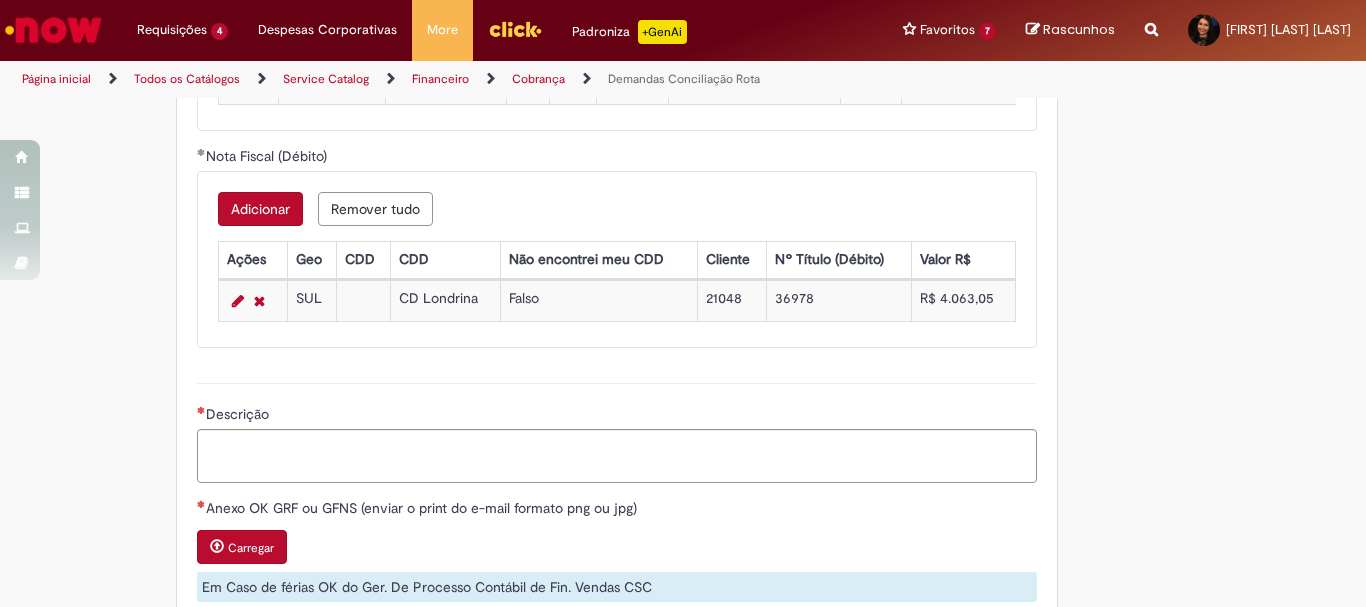 click on "36978" at bounding box center (839, 300) 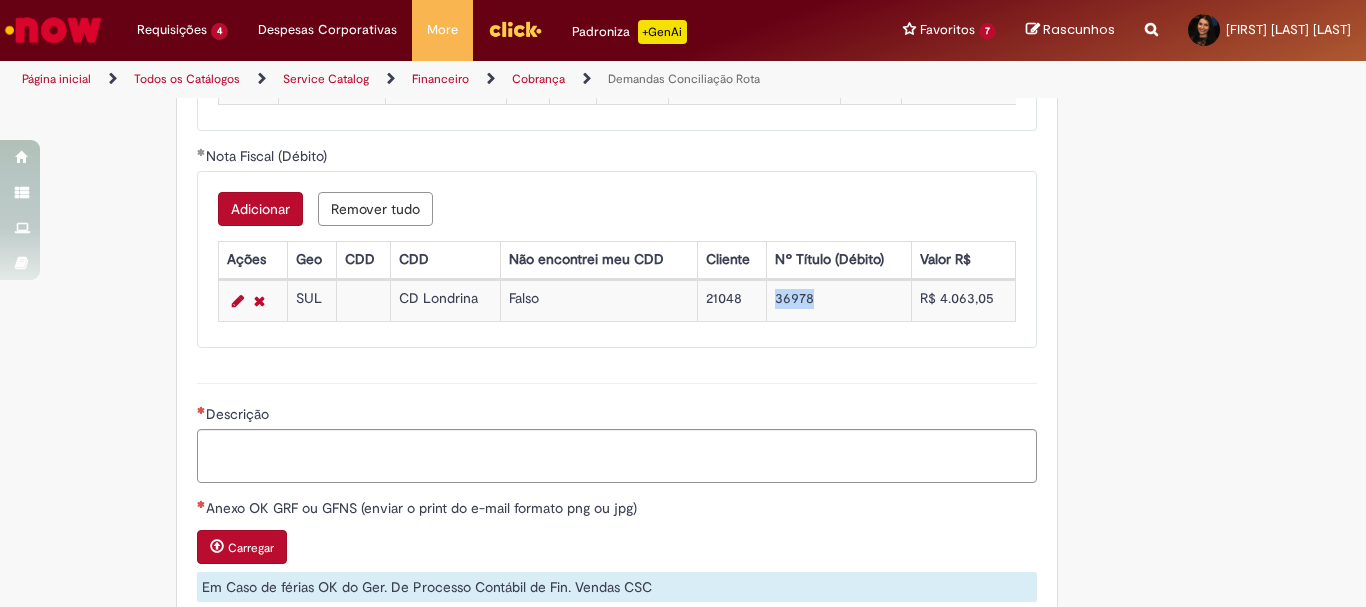 click on "36978" at bounding box center [839, 300] 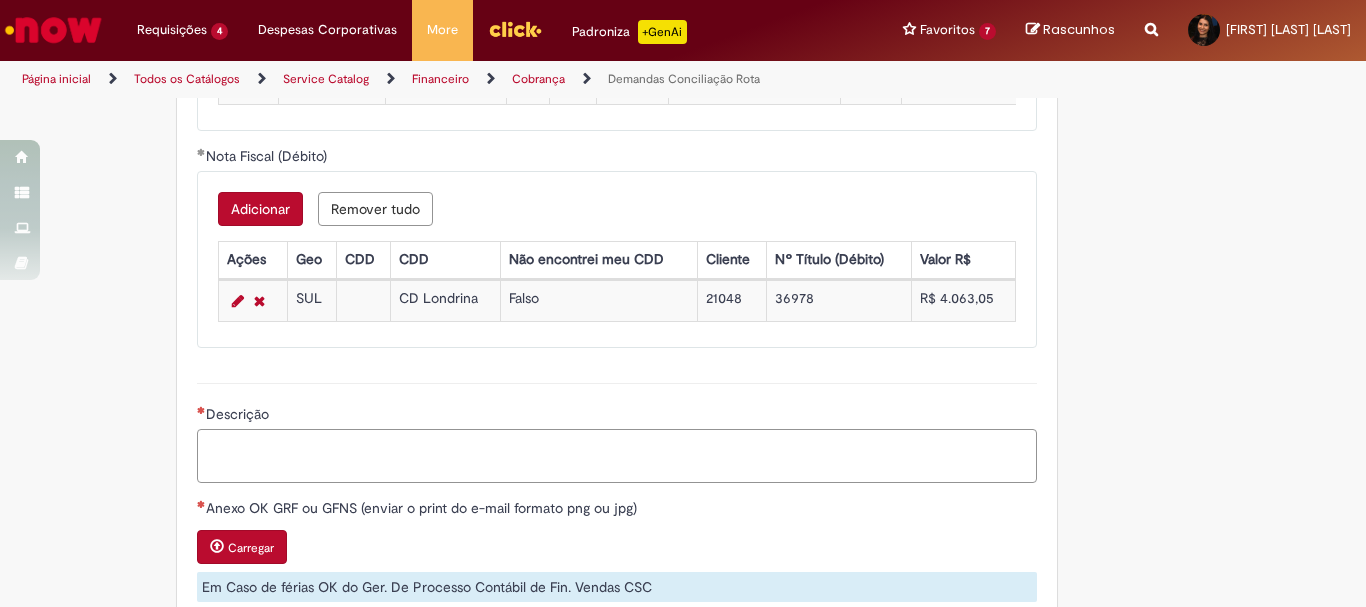 click on "Descrição" at bounding box center (617, 456) 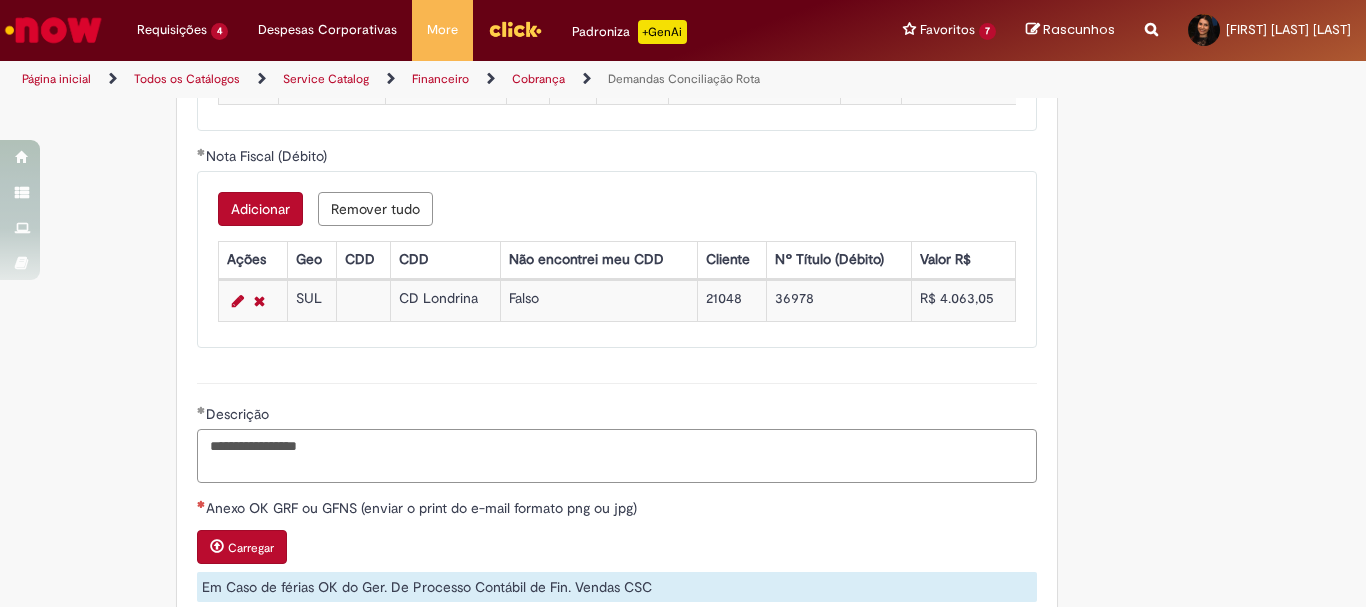 paste on "******" 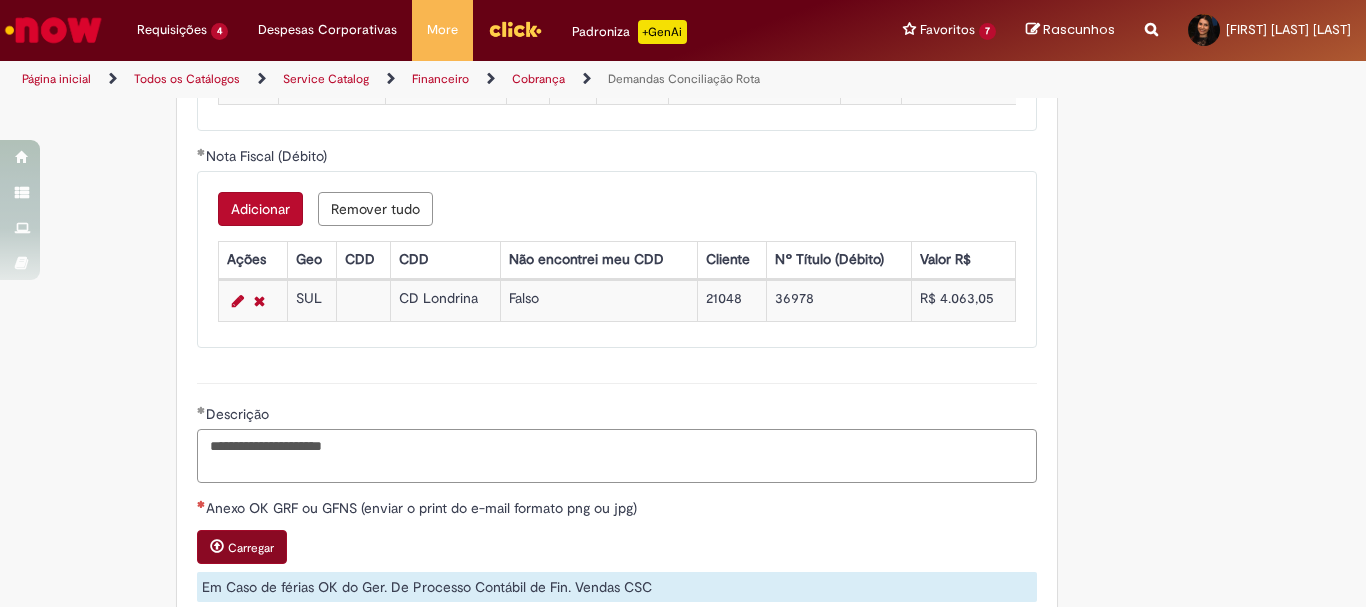 type on "**********" 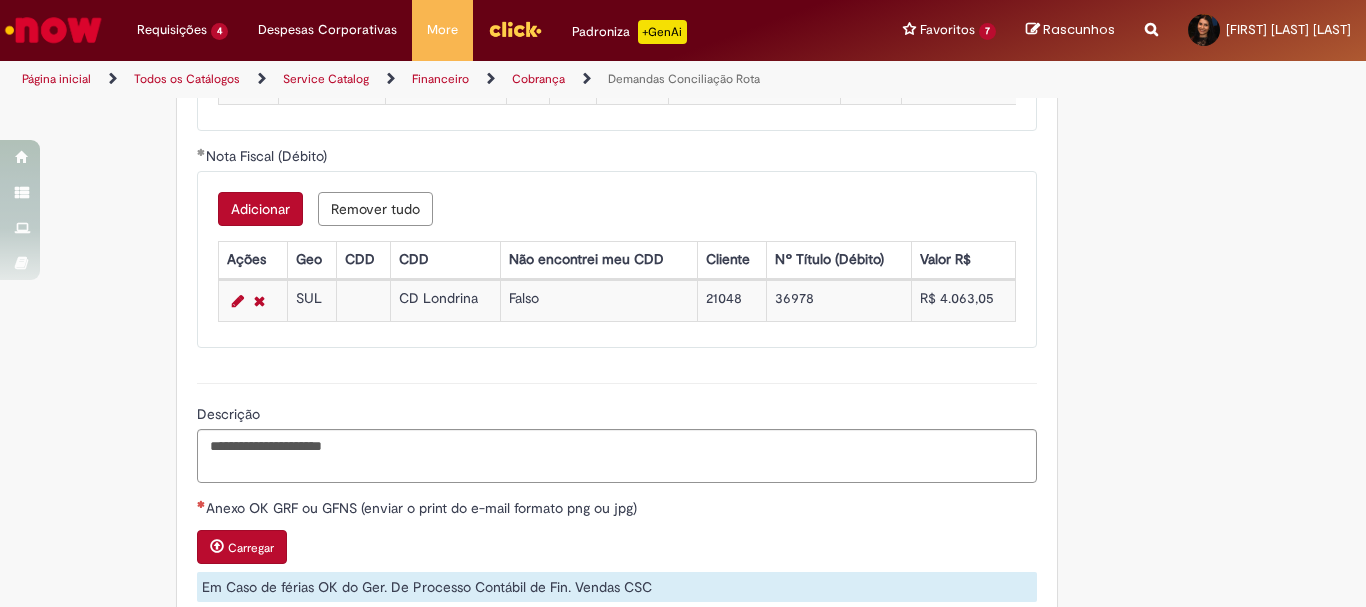 click on "Carregar" at bounding box center [242, 547] 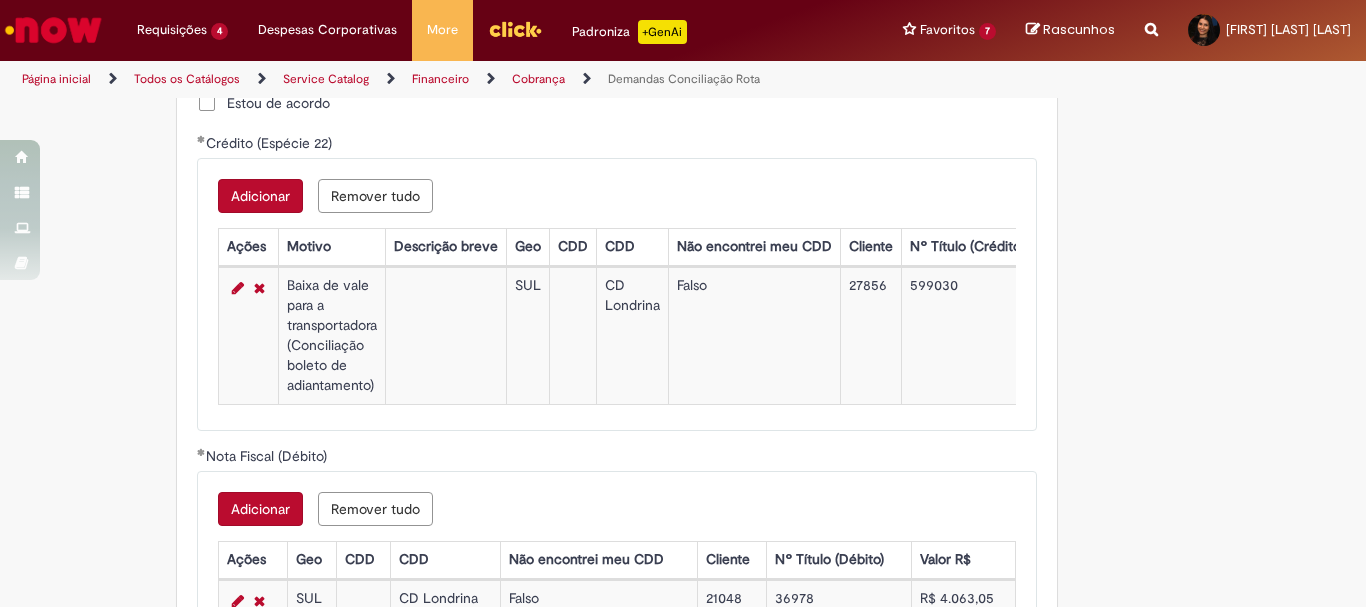scroll, scrollTop: 1127, scrollLeft: 0, axis: vertical 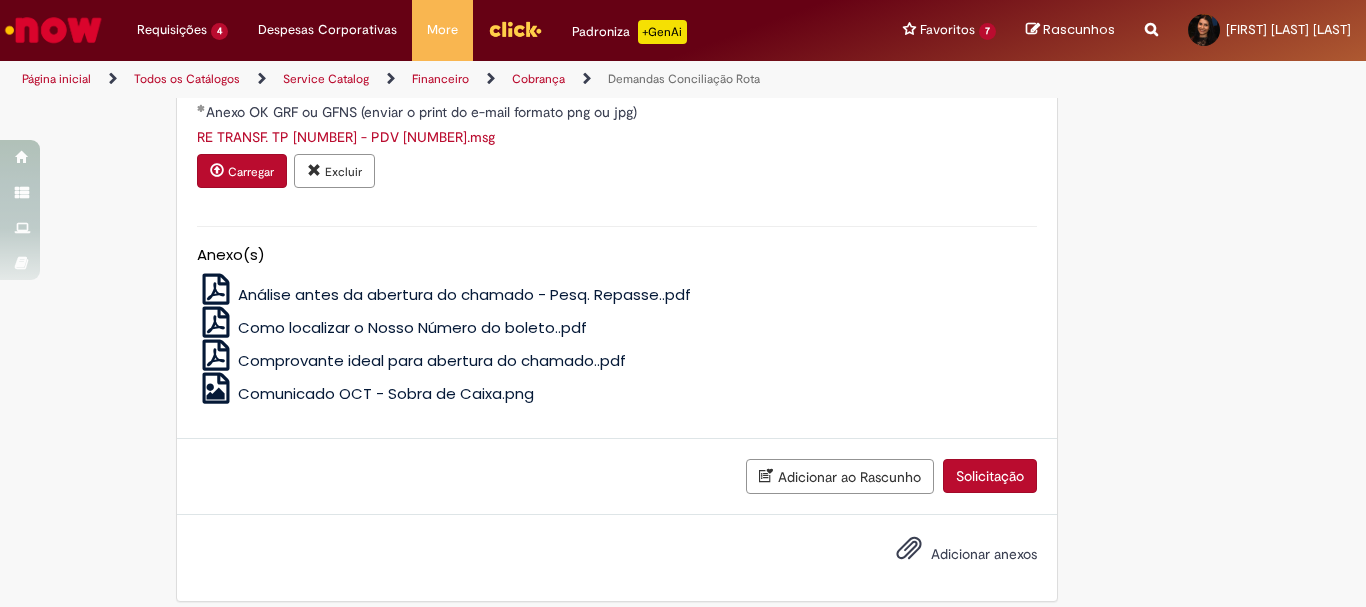 click on "Solicitação" at bounding box center [990, 476] 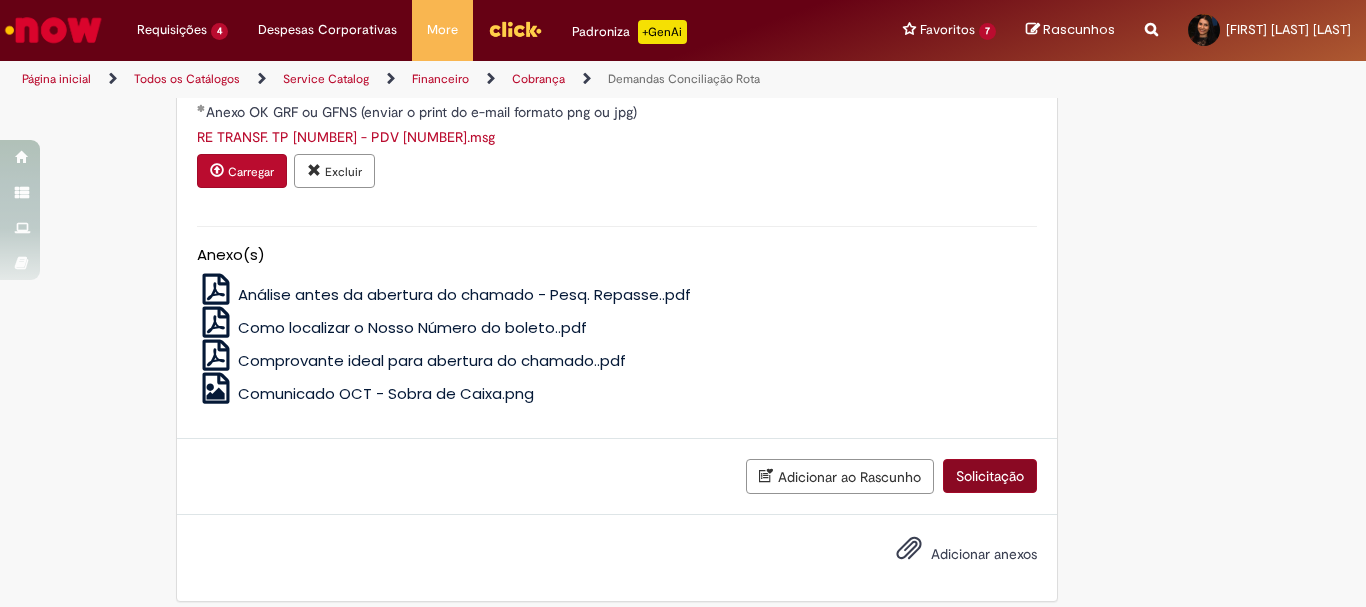 scroll, scrollTop: 1819, scrollLeft: 0, axis: vertical 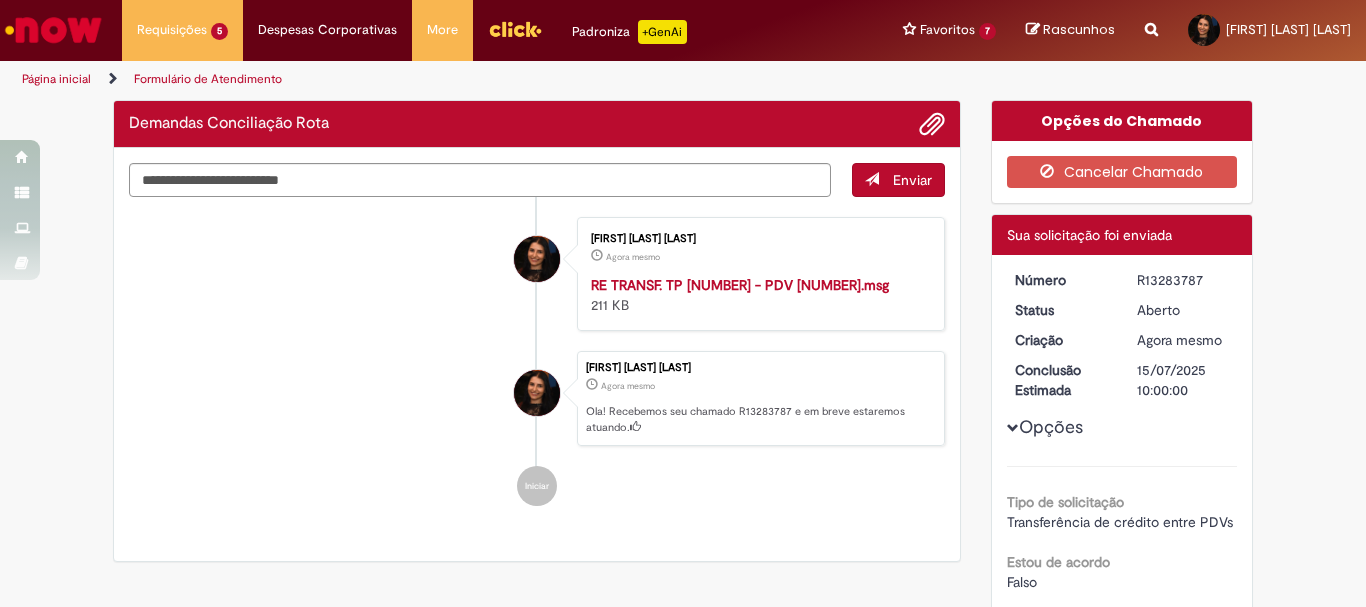 click on "[NUMBER]" at bounding box center [1183, 280] 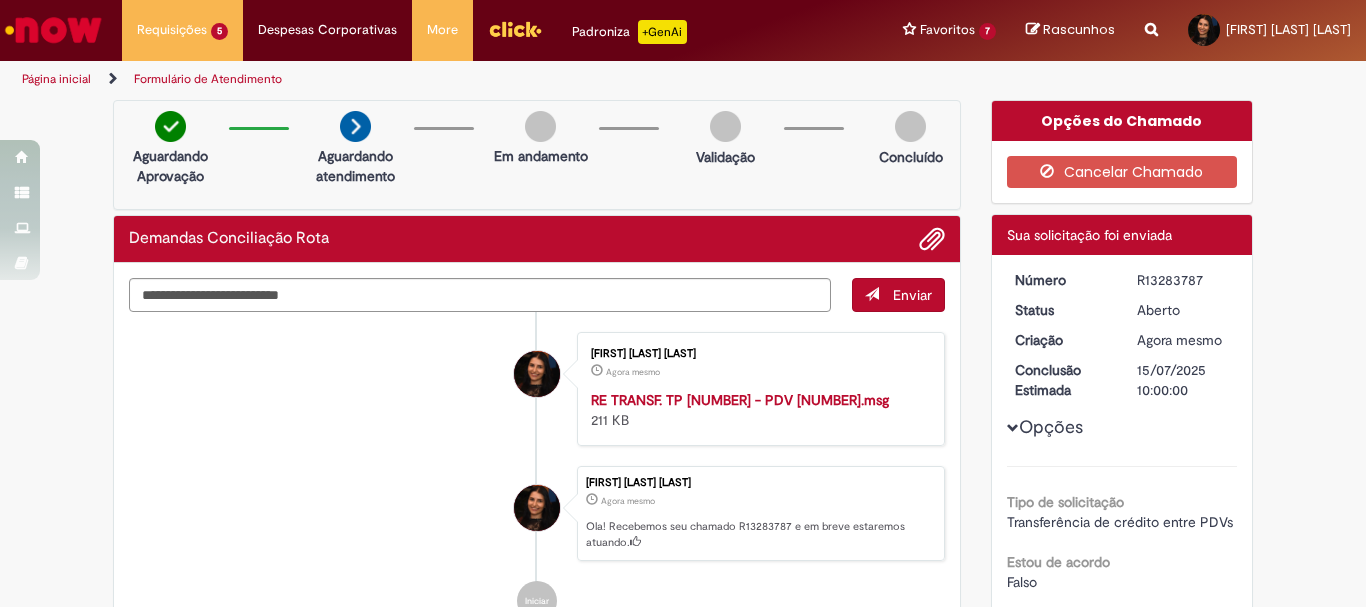 click on "[NUMBER]" at bounding box center [1183, 280] 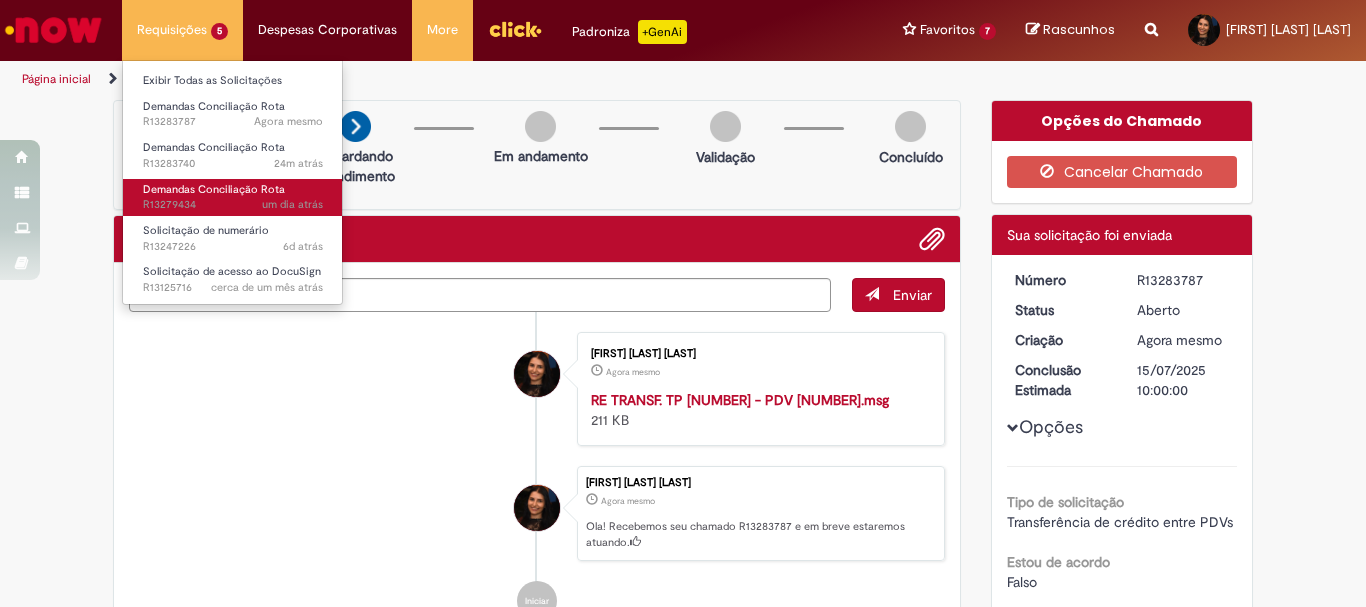click on "um dia atrás um dia atrás  R13279434" at bounding box center [233, 205] 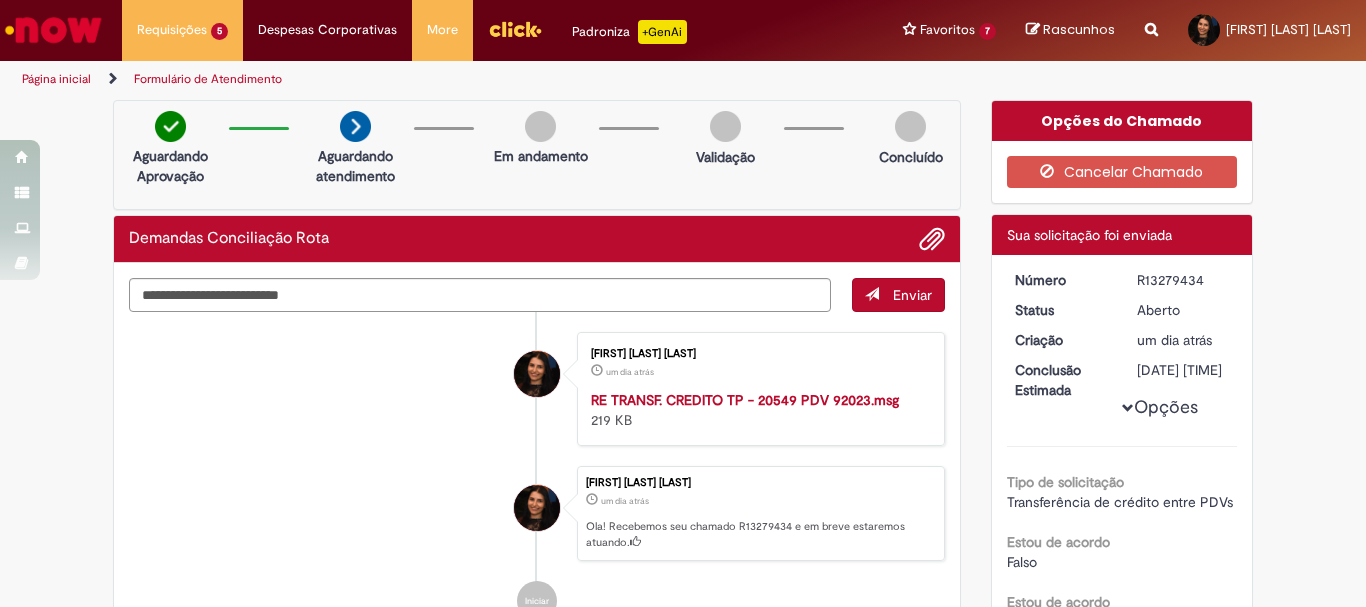 click at bounding box center [53, 30] 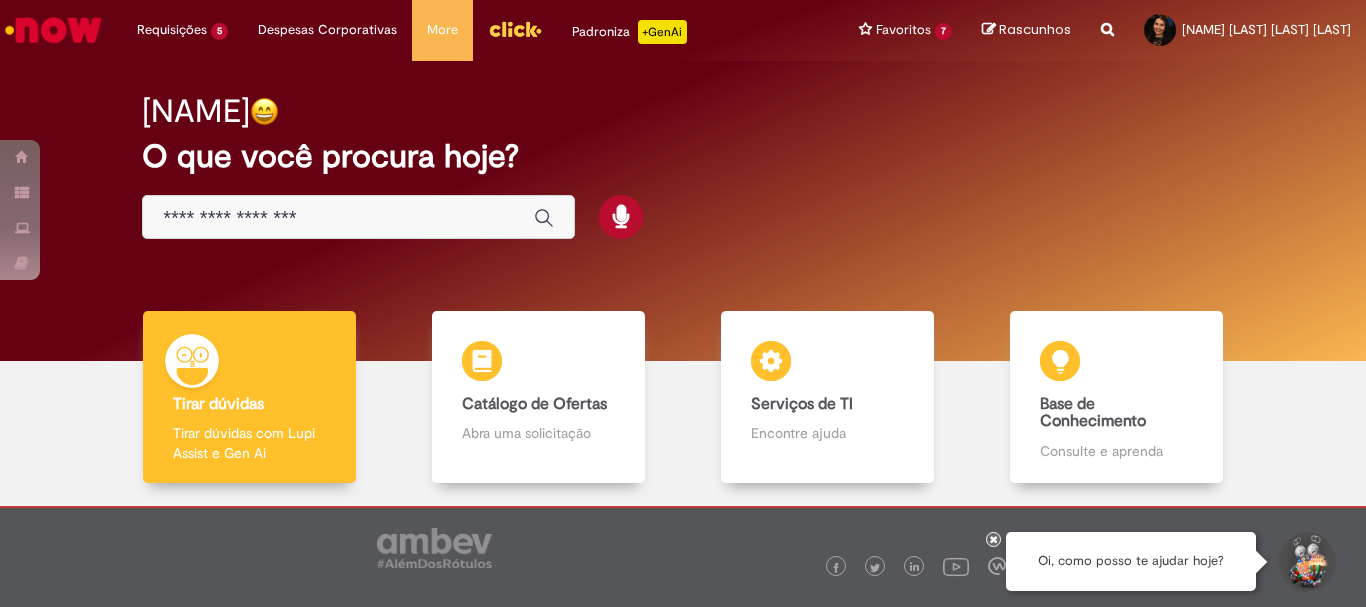 scroll, scrollTop: 0, scrollLeft: 0, axis: both 